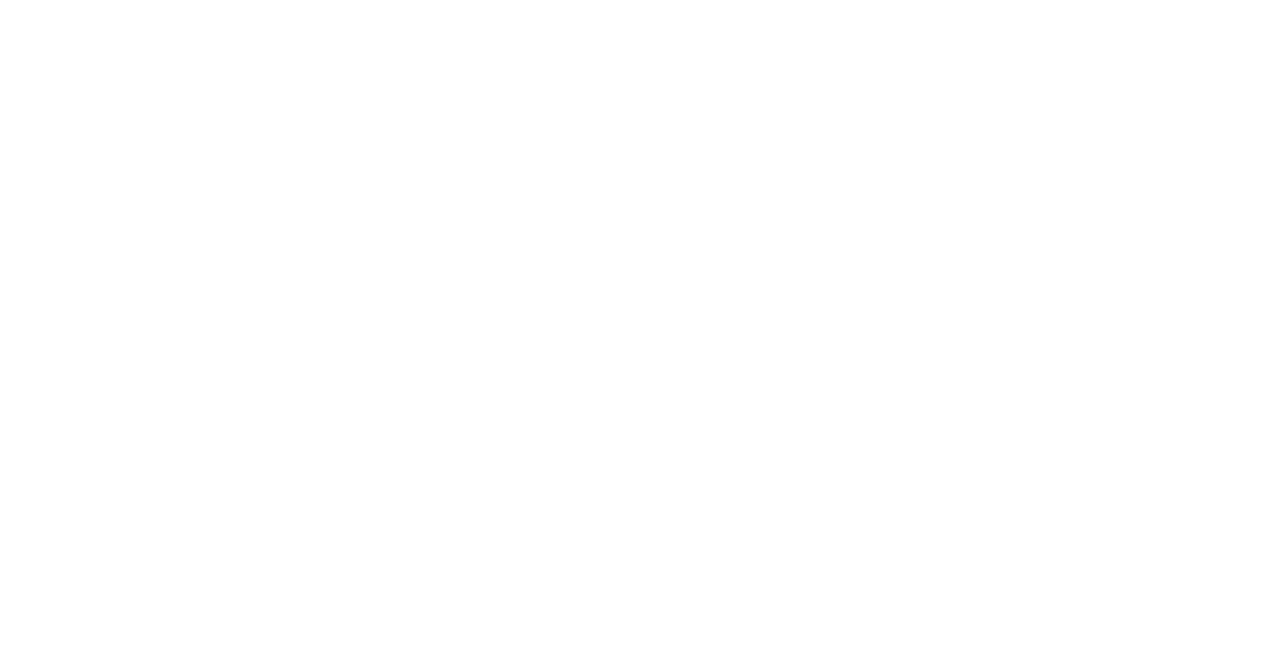 scroll, scrollTop: 0, scrollLeft: 0, axis: both 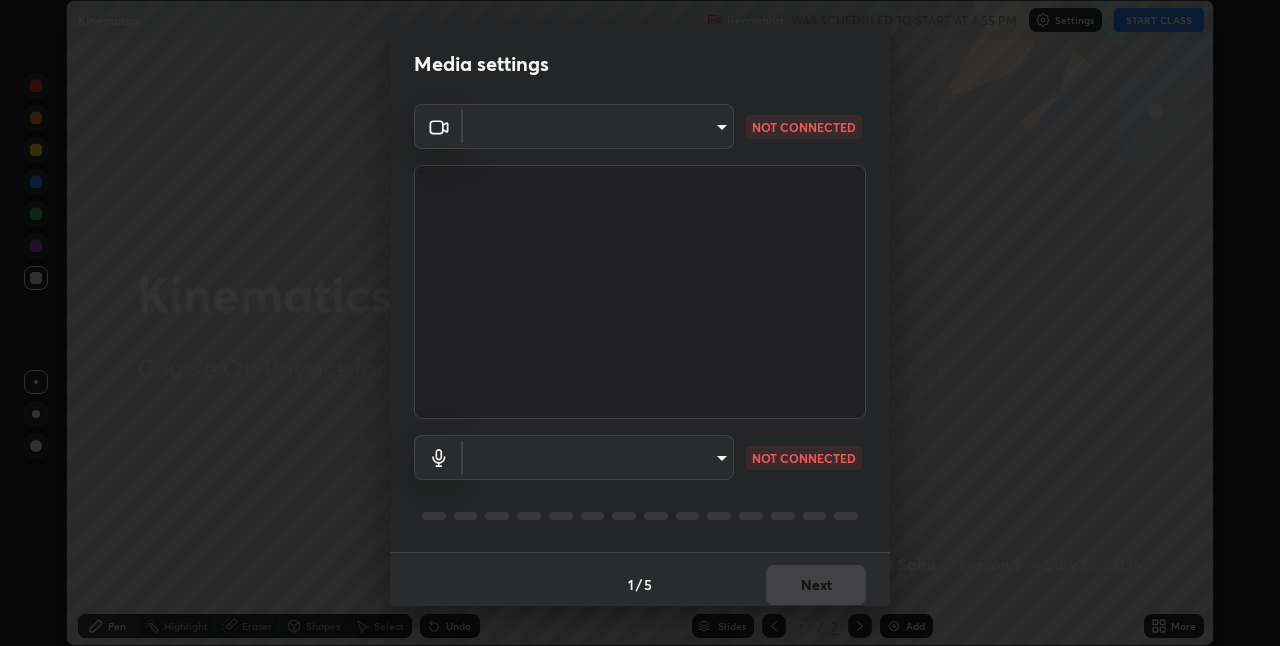 type on "d23e1363792e7ee254ec6233468cbda9d90cc71b09d4ab506488e3d40b2cc6b0" 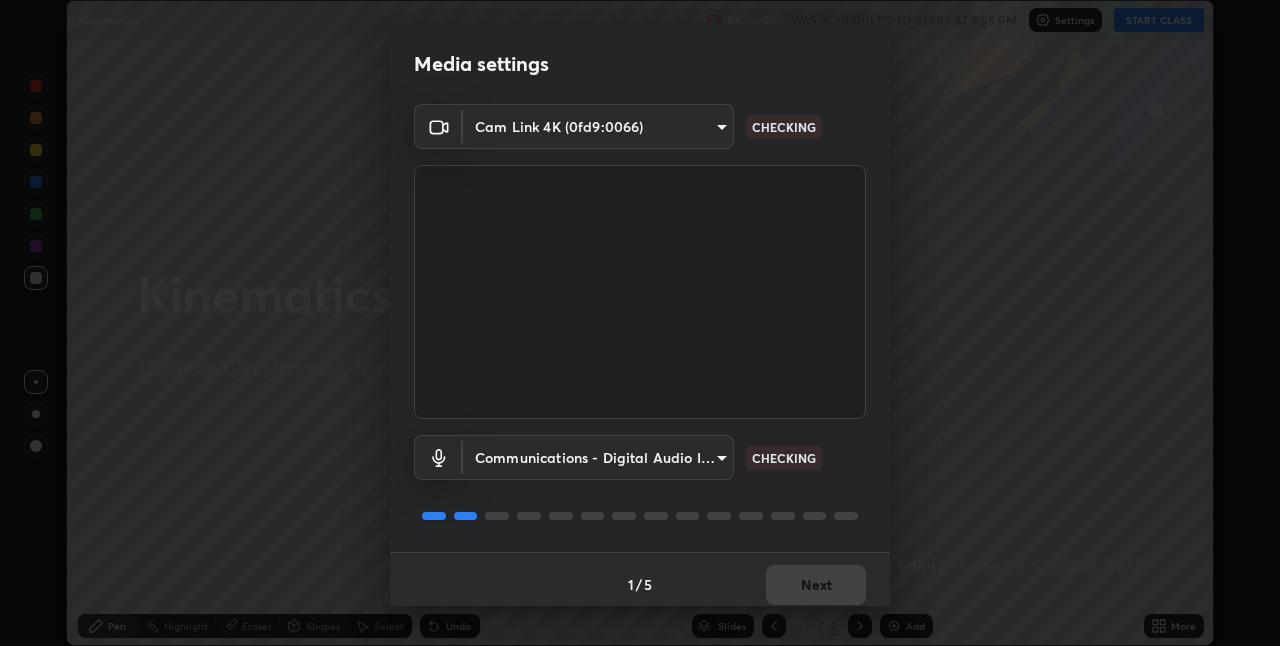 click on "Erase all Kinematics Recording WAS SCHEDULED TO START AT  4:55 PM Settings START CLASS Setting up your live class Kinematics • L9 of Course On Physics for NEET Growth 2 2027 [PERSON_NAME] Pen Highlight Eraser Shapes Select Undo Slides 2 / 2 Add More No doubts shared Encourage your learners to ask a doubt for better clarity Report an issue Reason for reporting Buffering Chat not working Audio - Video sync issue Educator video quality low ​ Attach an image Report Media settings Cam Link 4K (0fd9:0066) d23e1363792e7ee254ec6233468cbda9d90cc71b09d4ab506488e3d40b2cc6b0 CHECKING Communications - Digital Audio Interface (5- Cam Link 4K) communications CHECKING 1 / 5 Next" at bounding box center (640, 323) 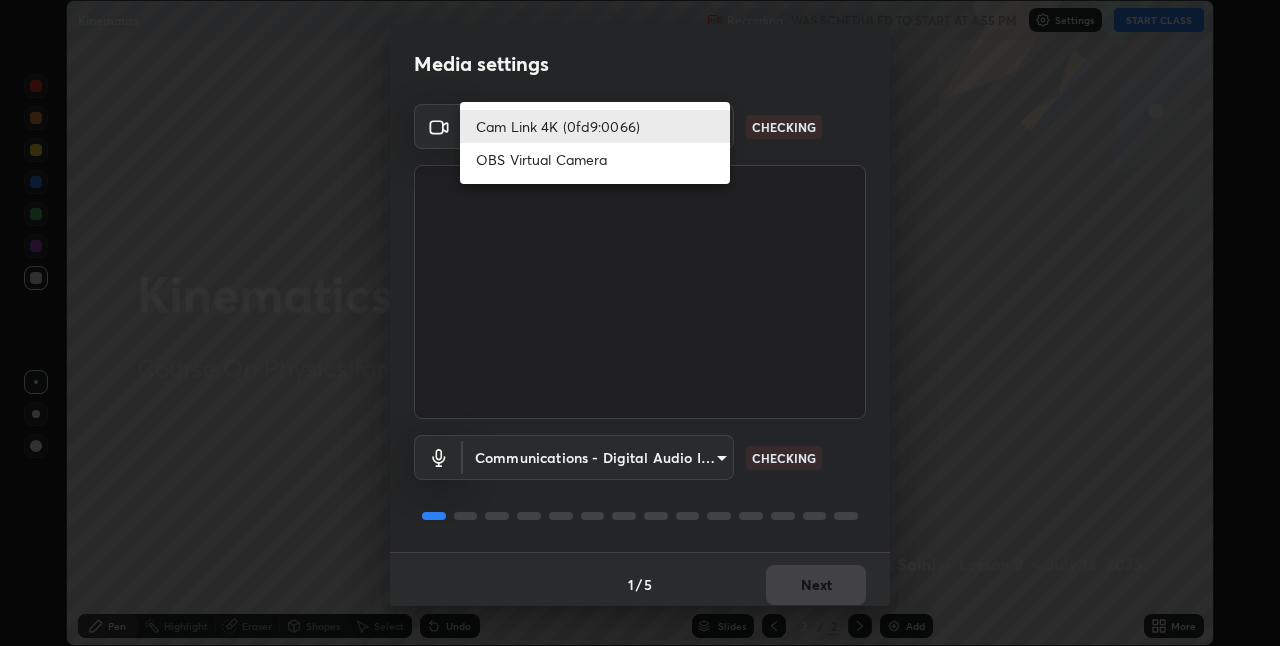 click on "OBS Virtual Camera" at bounding box center (595, 159) 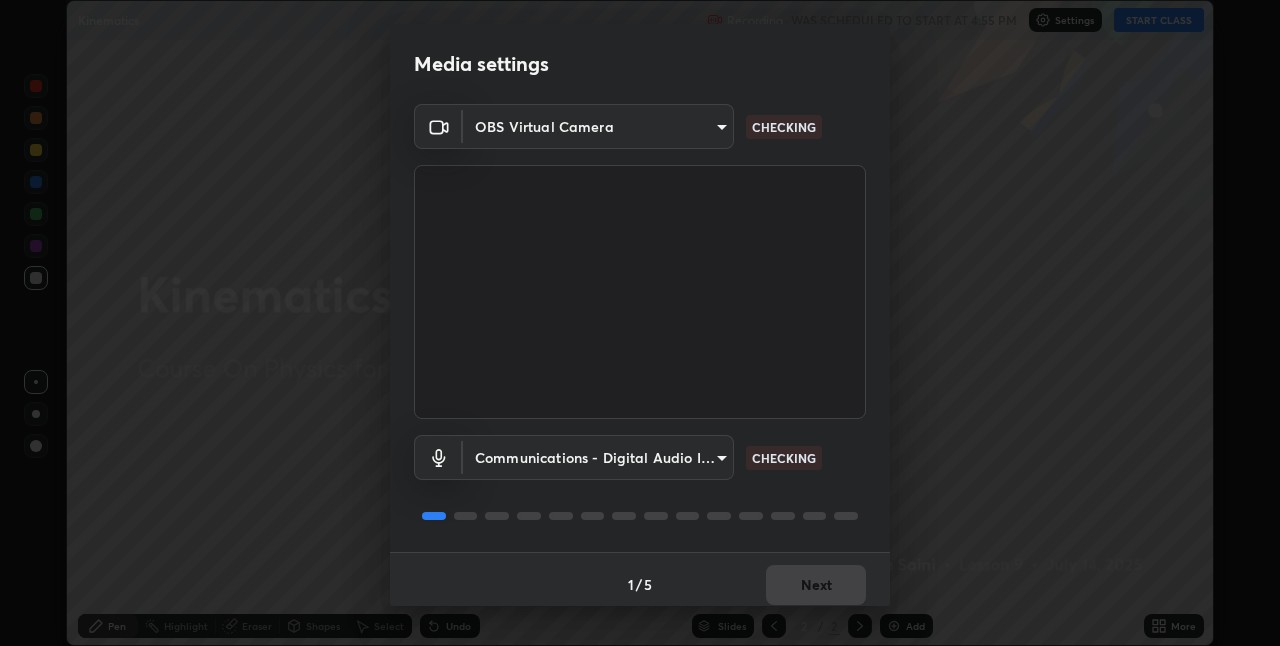 type on "6ab8ea732547bd963f2e25782b3c241299b00426d0e5b7ec57dfc9e9d3183696" 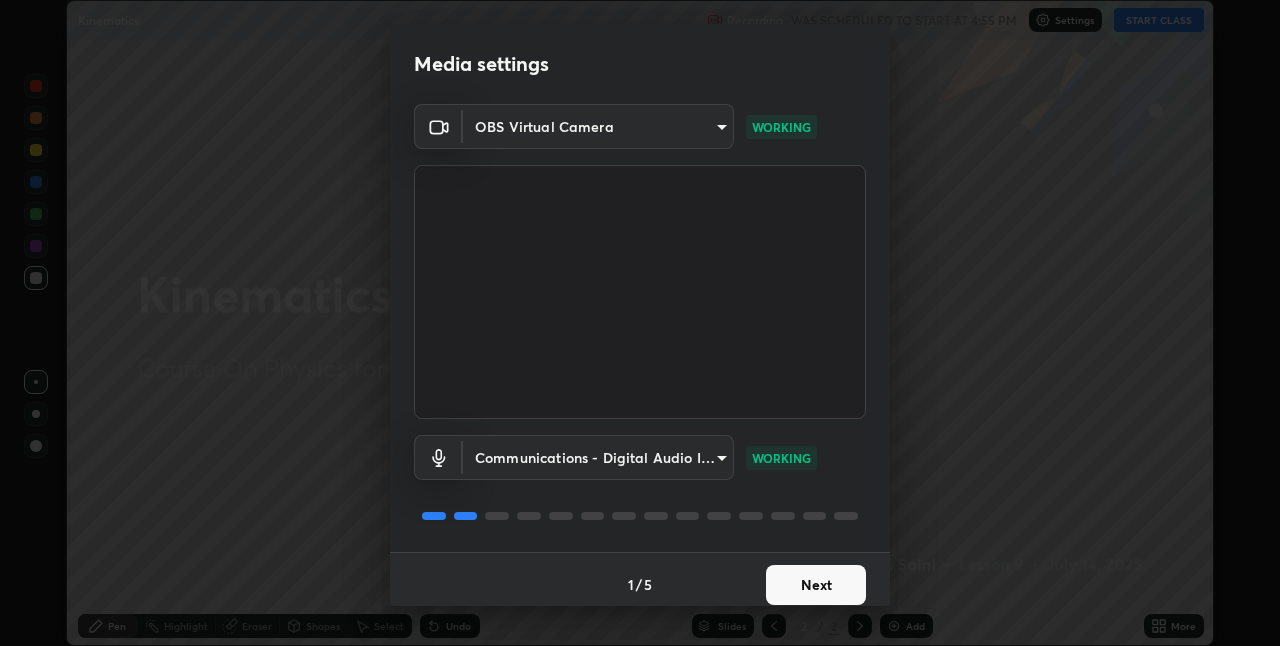 click on "Next" at bounding box center (816, 585) 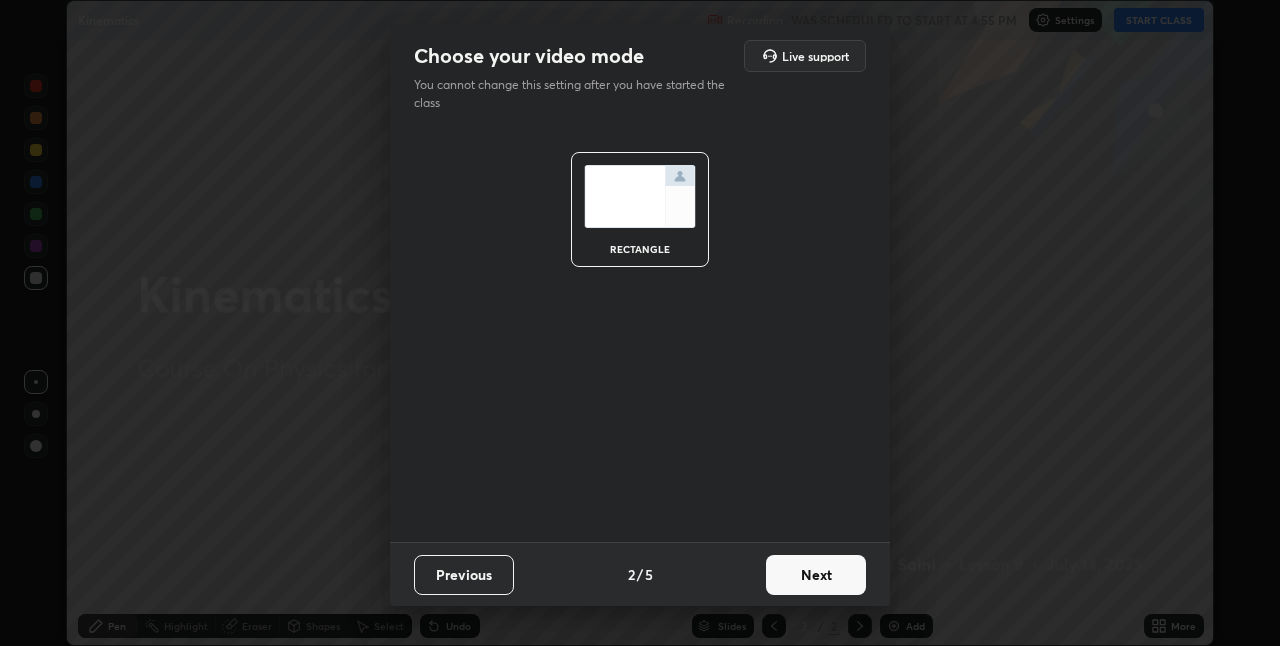 click on "Next" at bounding box center (816, 575) 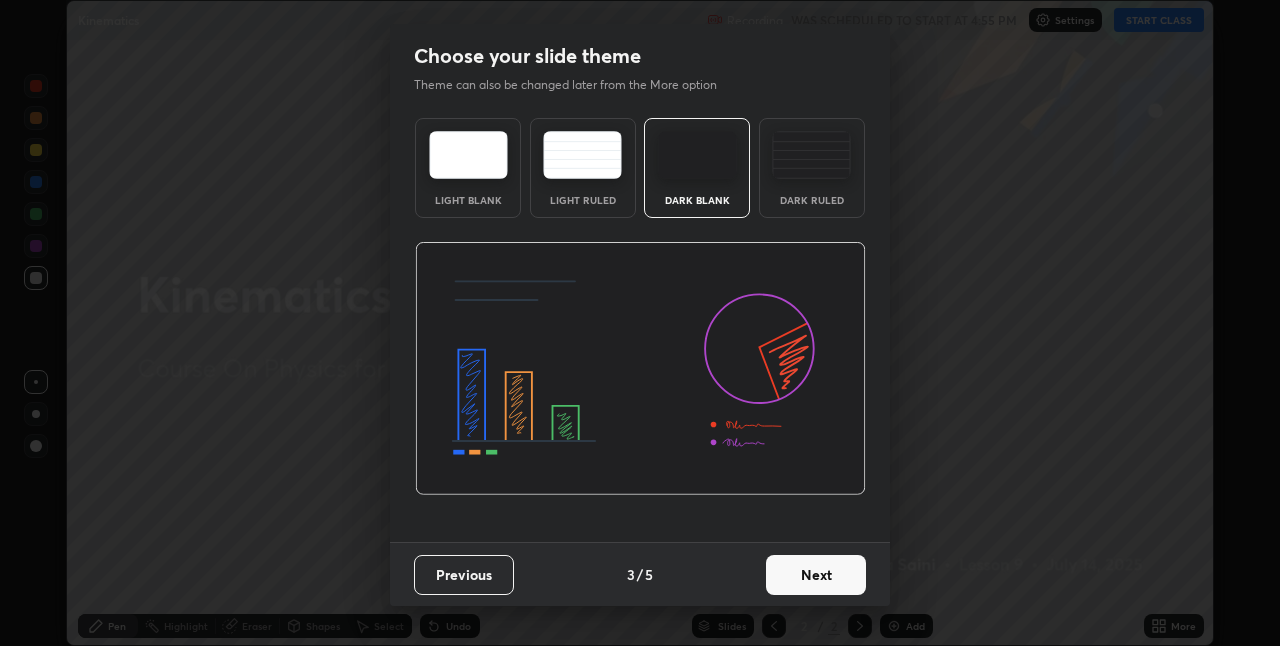 click on "Next" at bounding box center [816, 575] 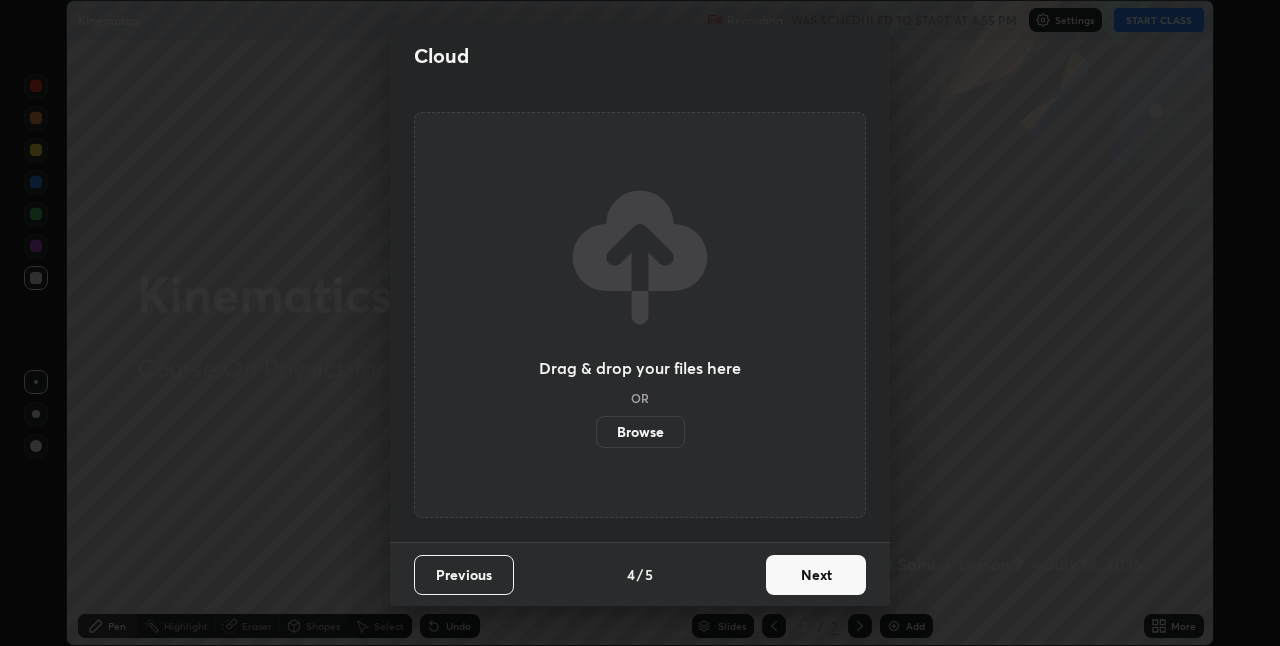 click on "Next" at bounding box center (816, 575) 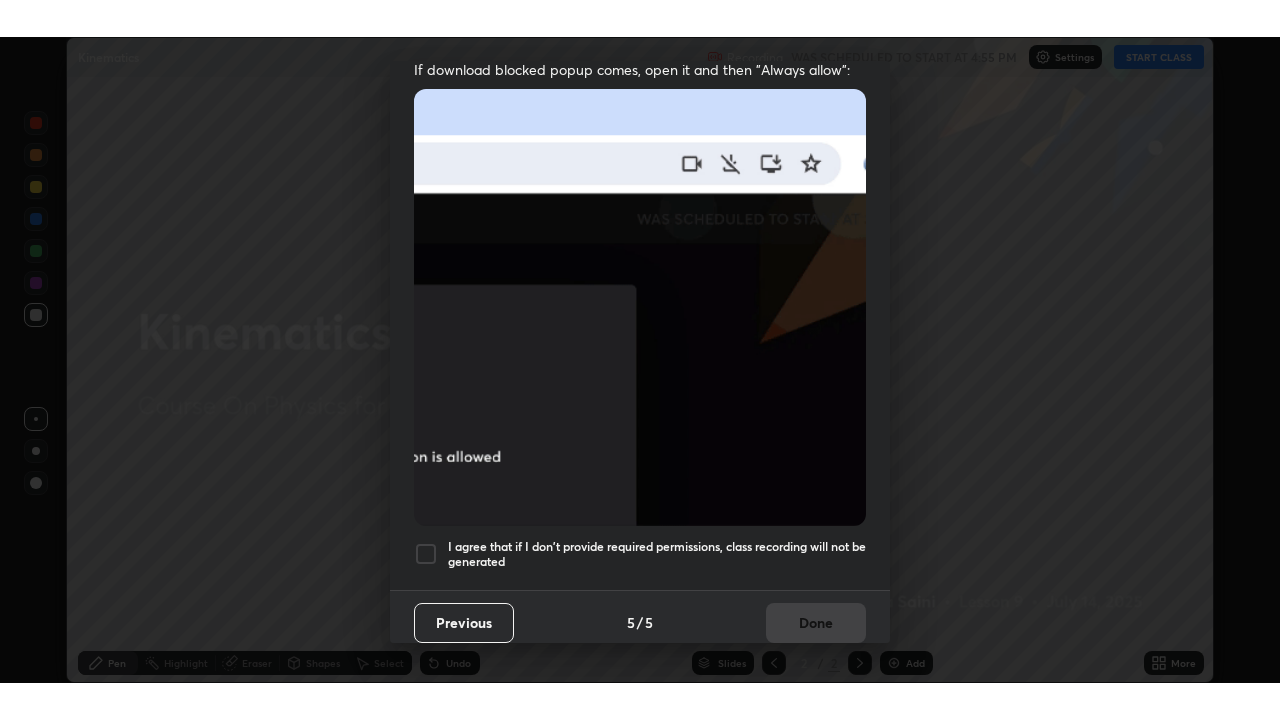 scroll, scrollTop: 418, scrollLeft: 0, axis: vertical 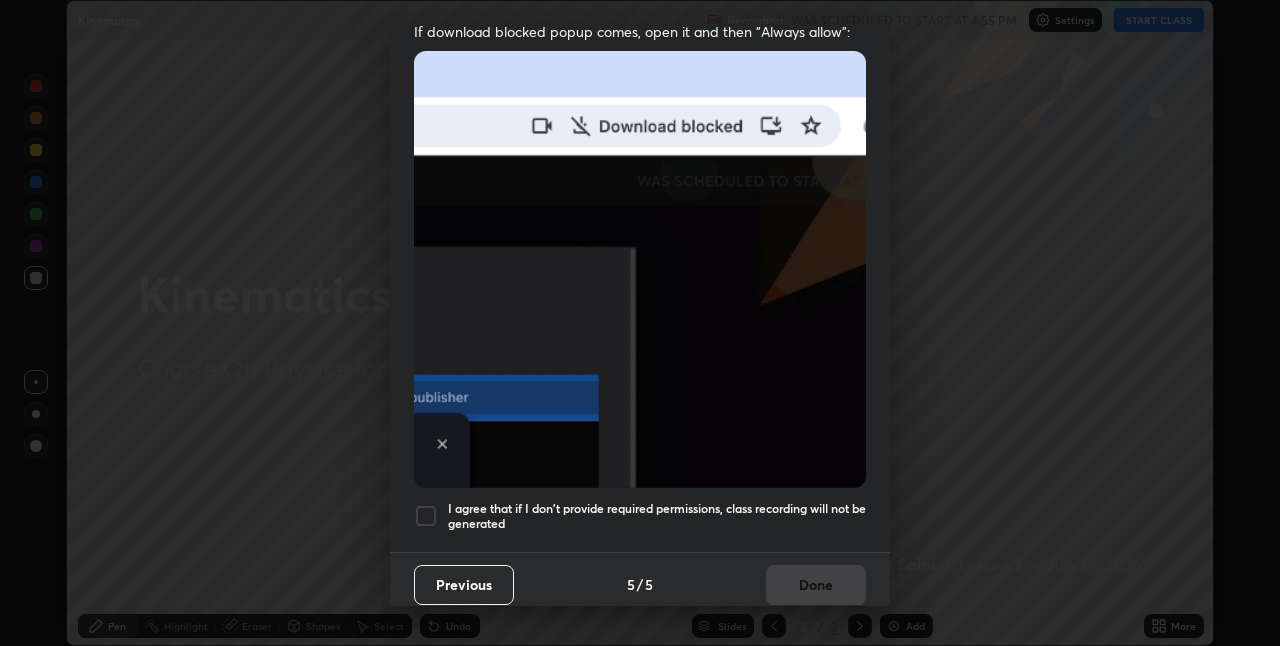 click on "I agree that if I don't provide required permissions, class recording will not be generated" at bounding box center (657, 516) 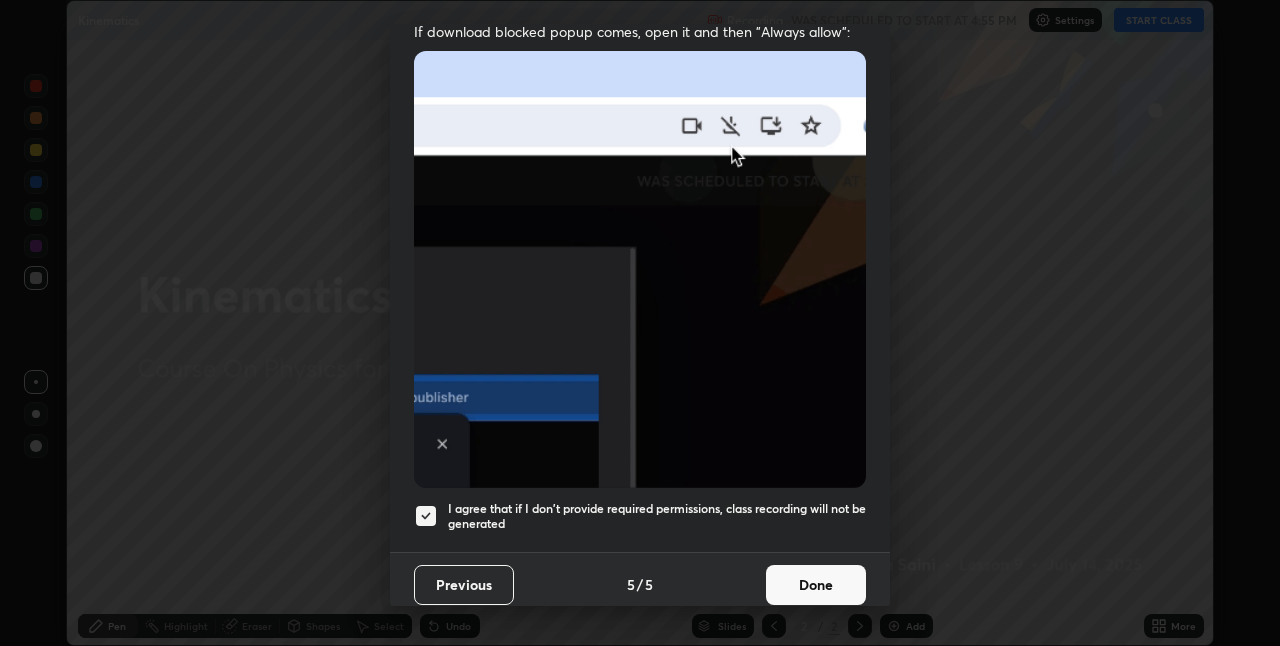 click on "Done" at bounding box center [816, 585] 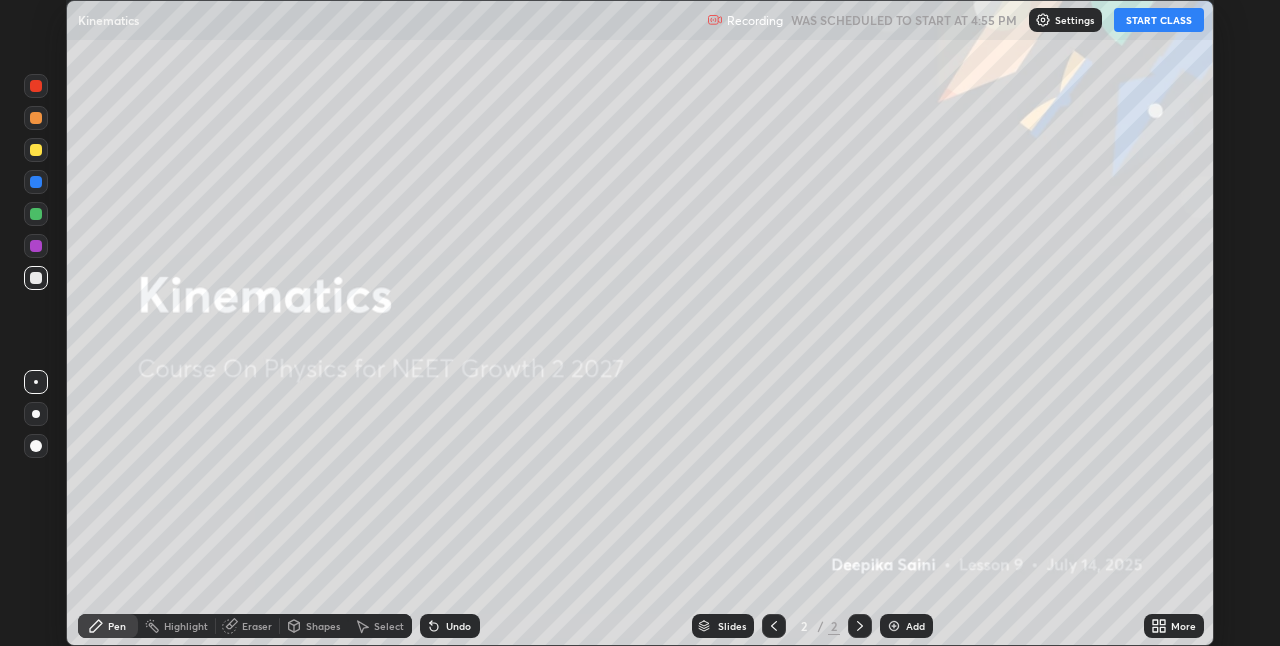 click on "START CLASS" at bounding box center (1159, 20) 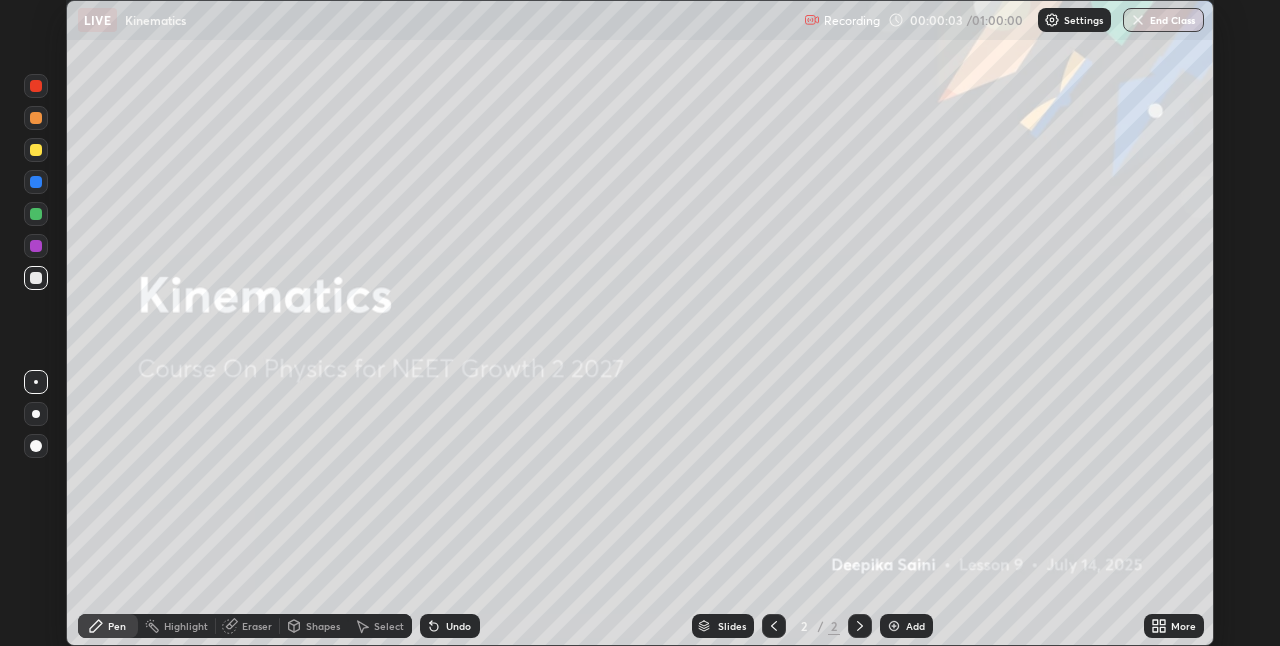 click 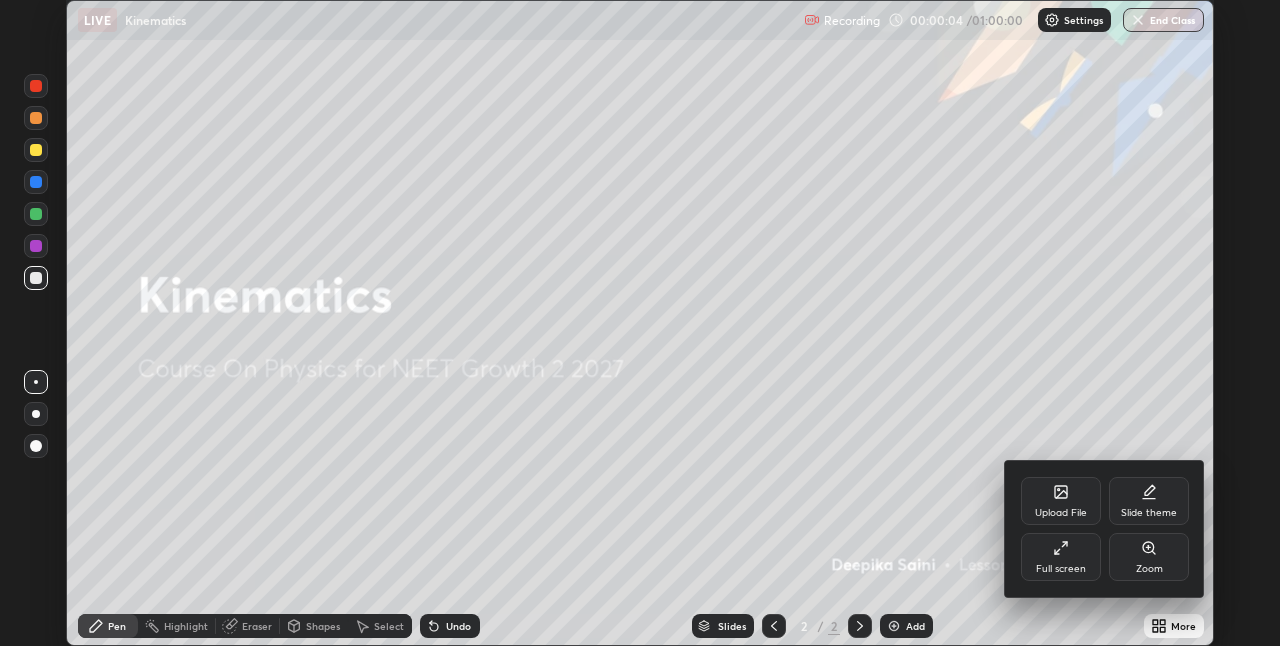 click on "Full screen" at bounding box center [1061, 569] 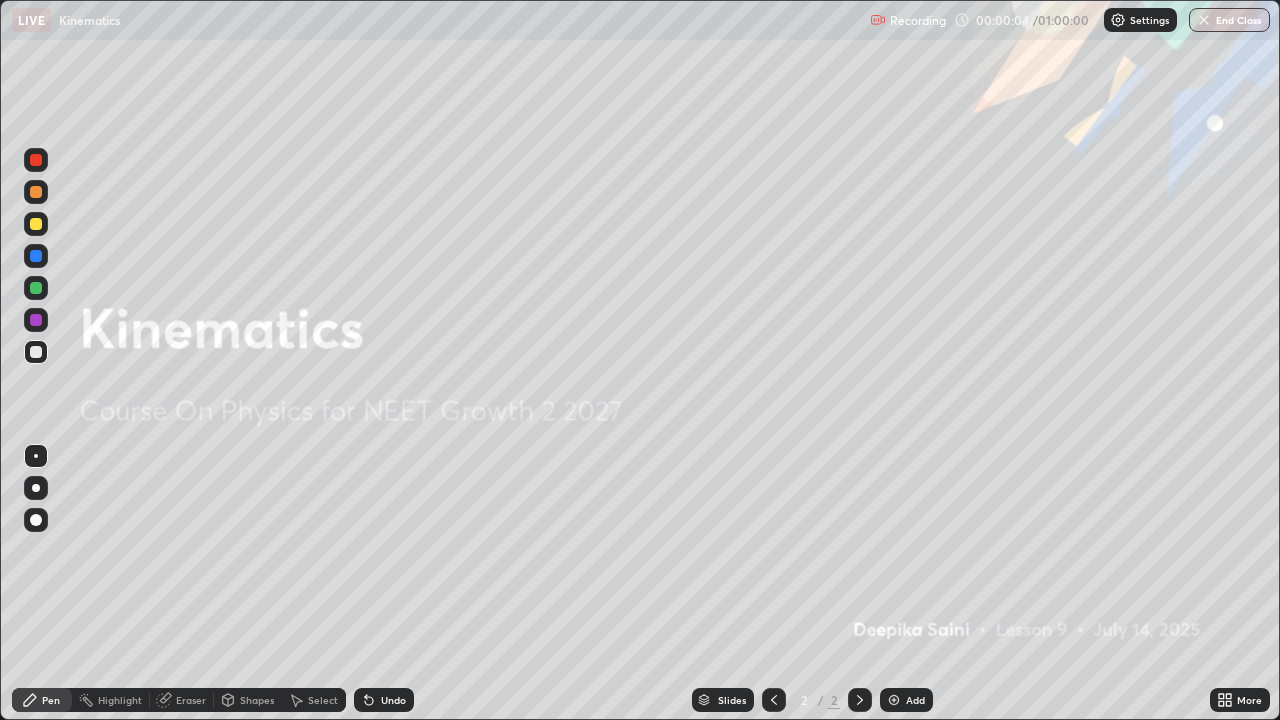 scroll, scrollTop: 99280, scrollLeft: 98720, axis: both 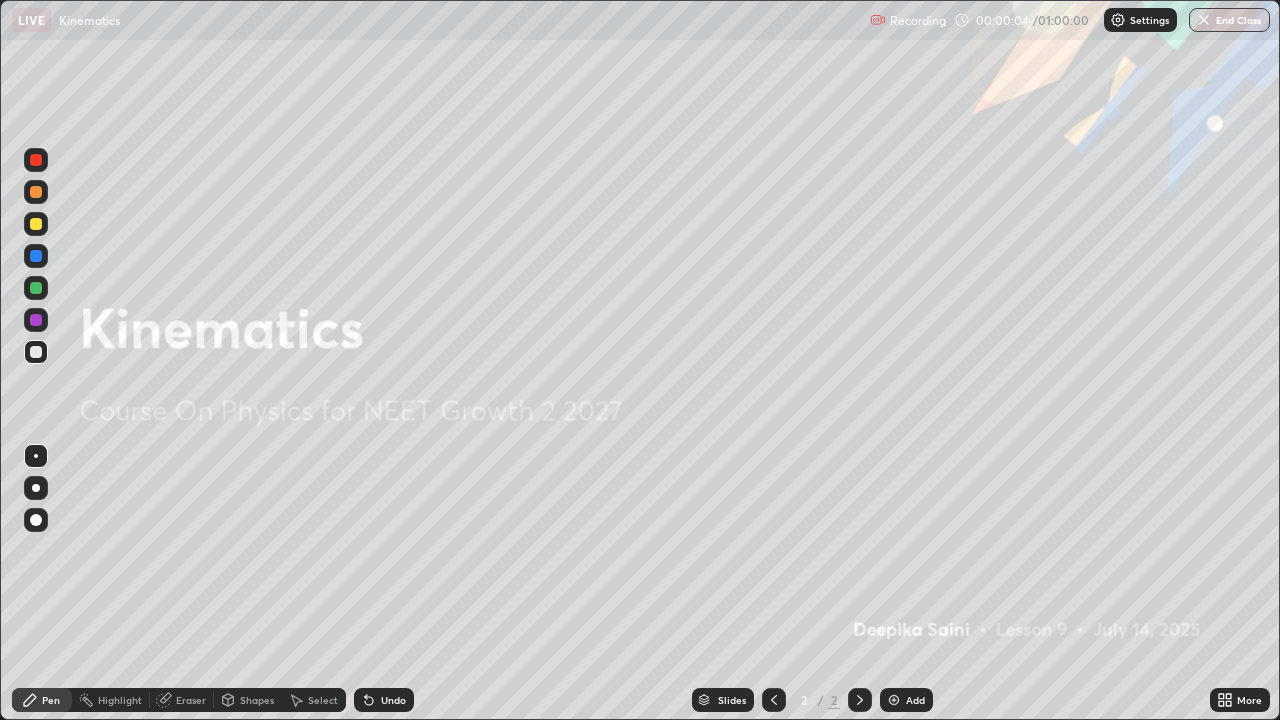 click on "Add" at bounding box center [915, 700] 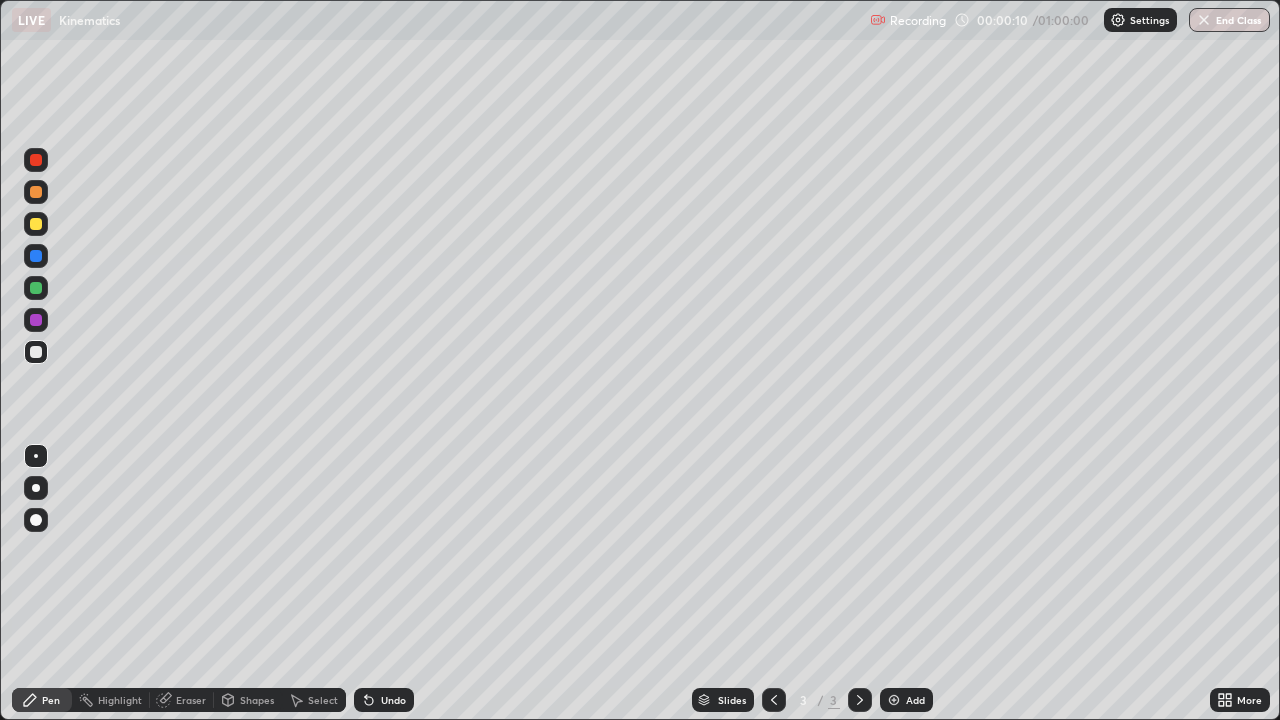 click at bounding box center [36, 488] 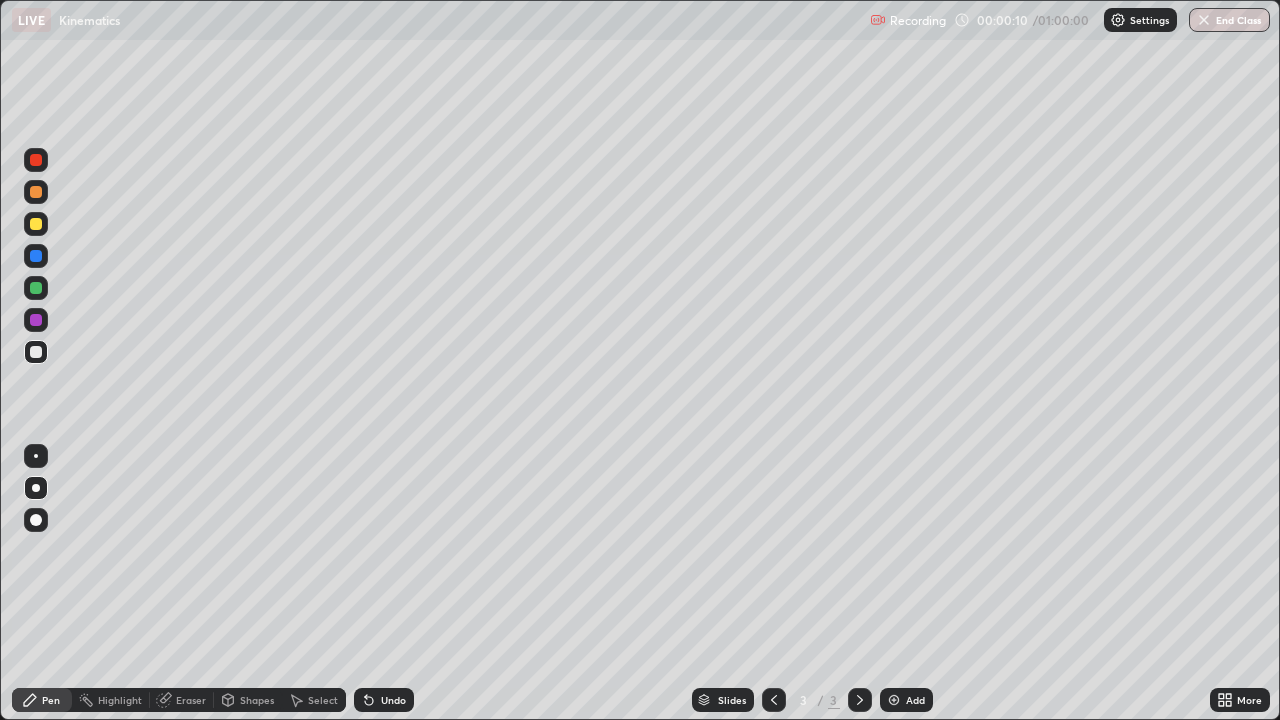 click at bounding box center [36, 352] 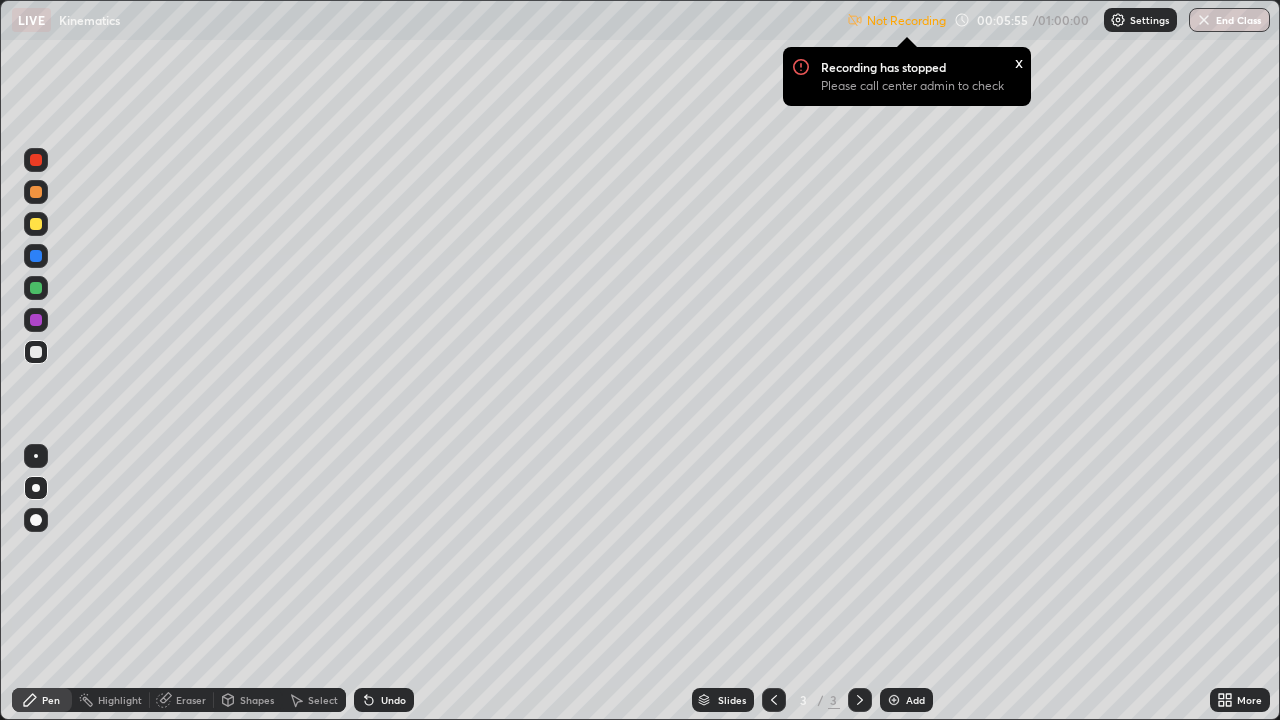 click at bounding box center (894, 700) 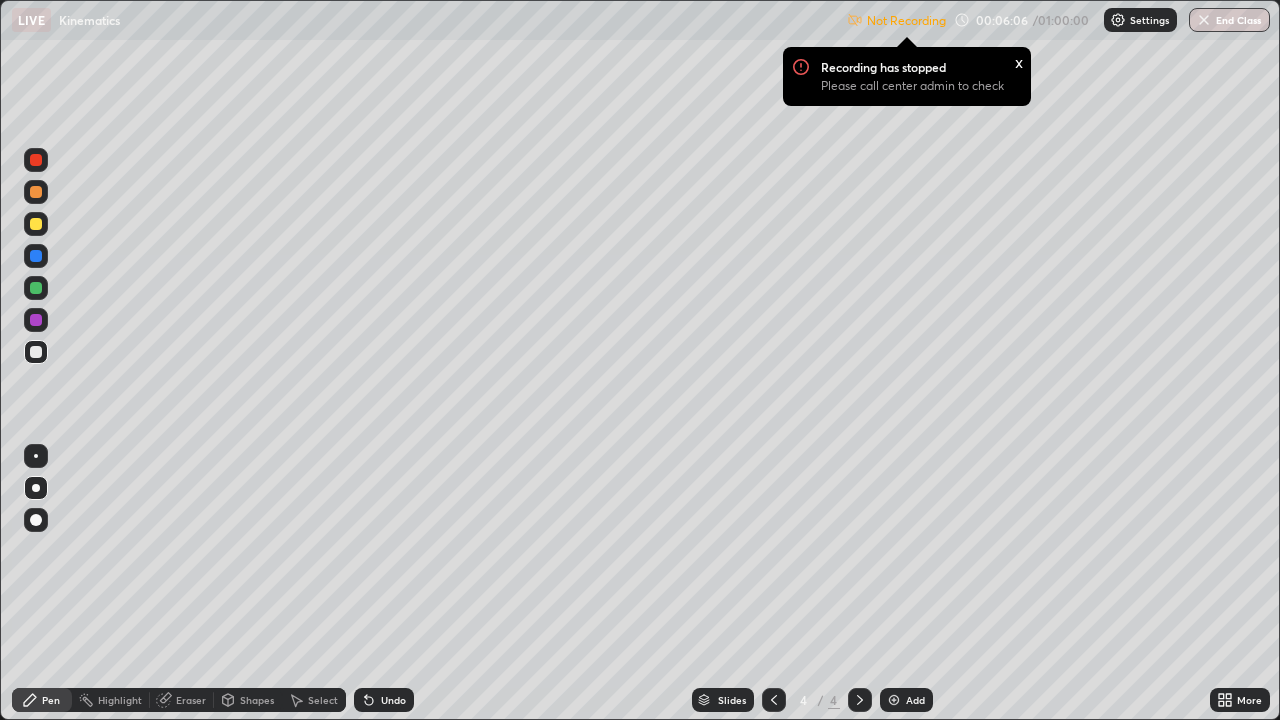 click at bounding box center (36, 320) 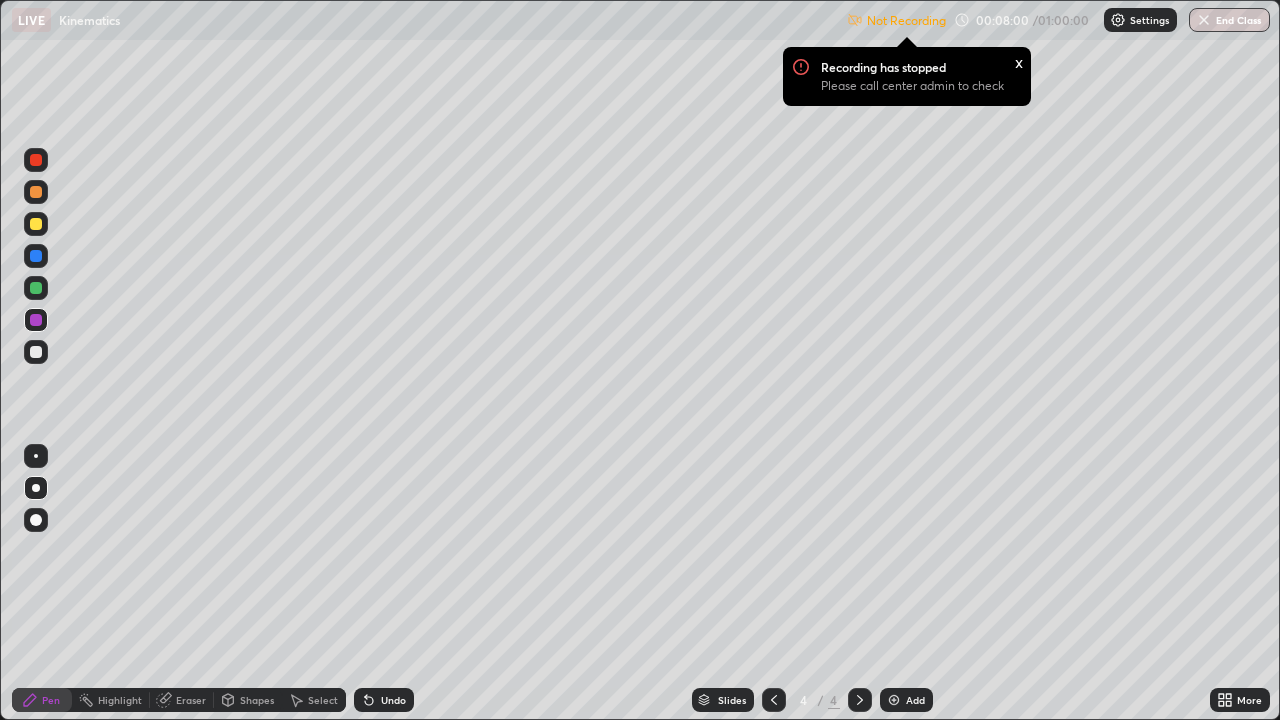 click on "Add" at bounding box center (906, 700) 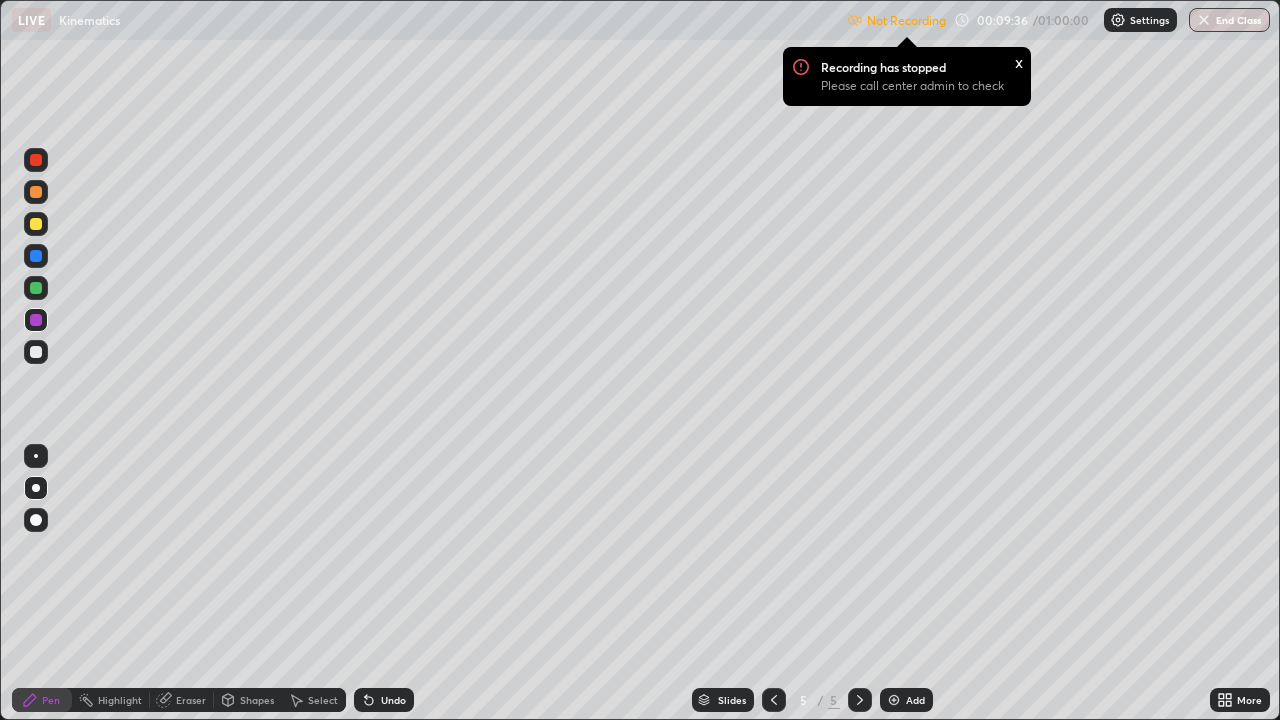 click at bounding box center [36, 352] 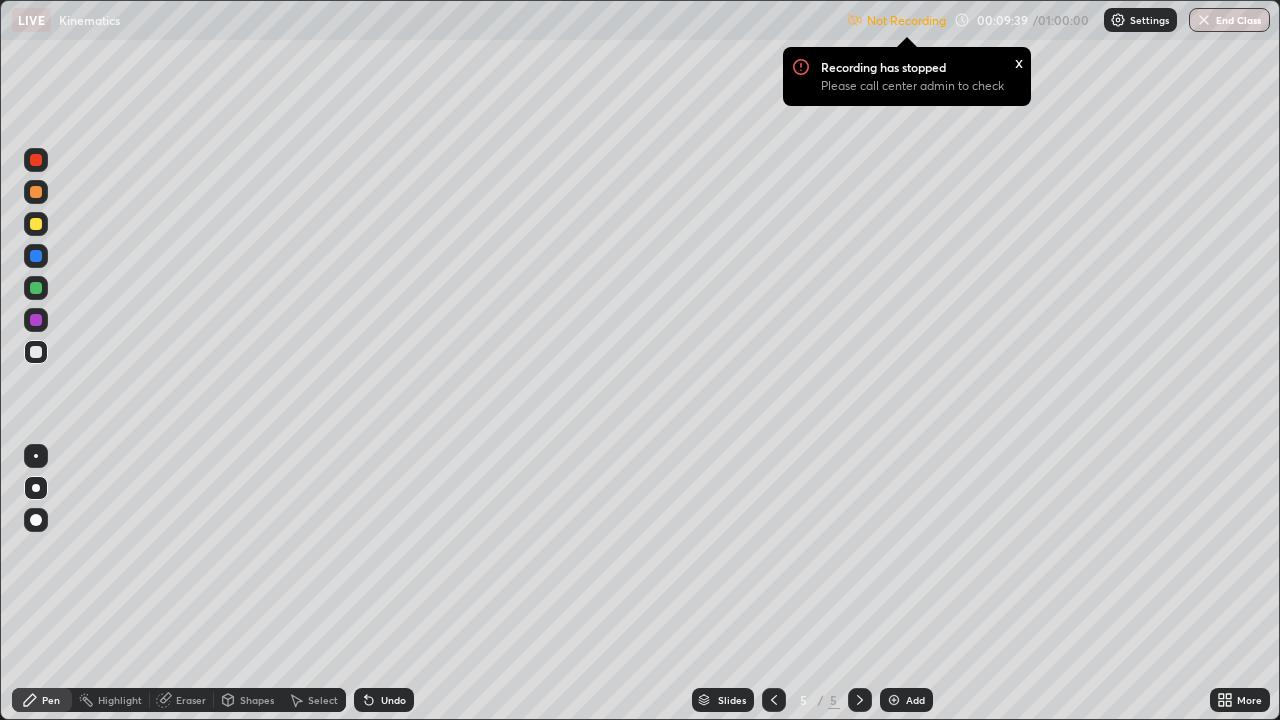 click at bounding box center [36, 320] 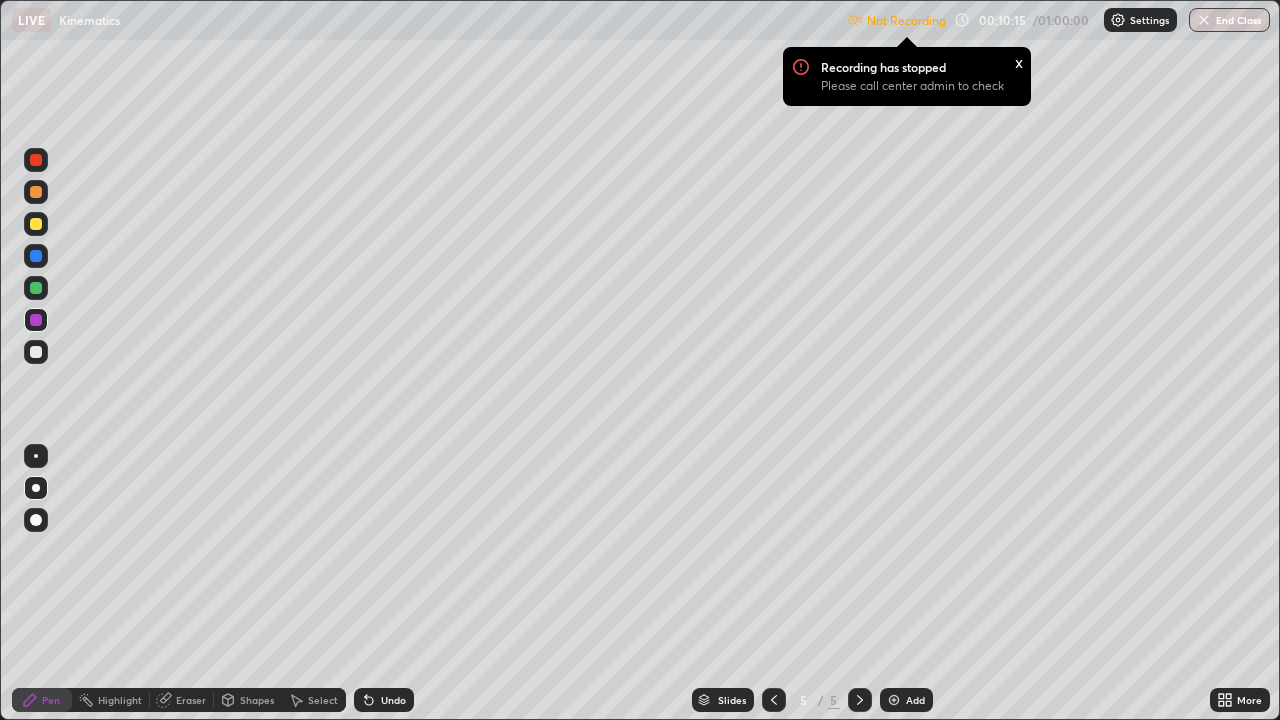 click on "Setting up your live class" at bounding box center (640, 360) 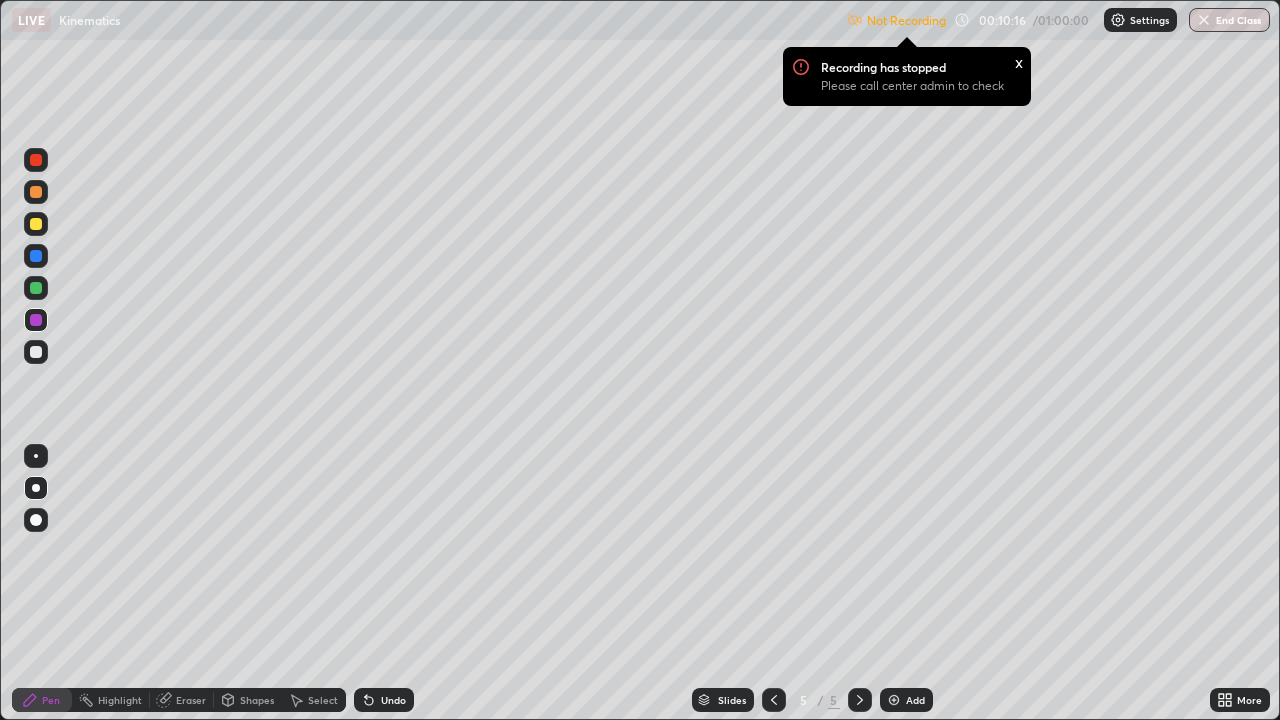 click on "Setting up your live class" at bounding box center [640, 360] 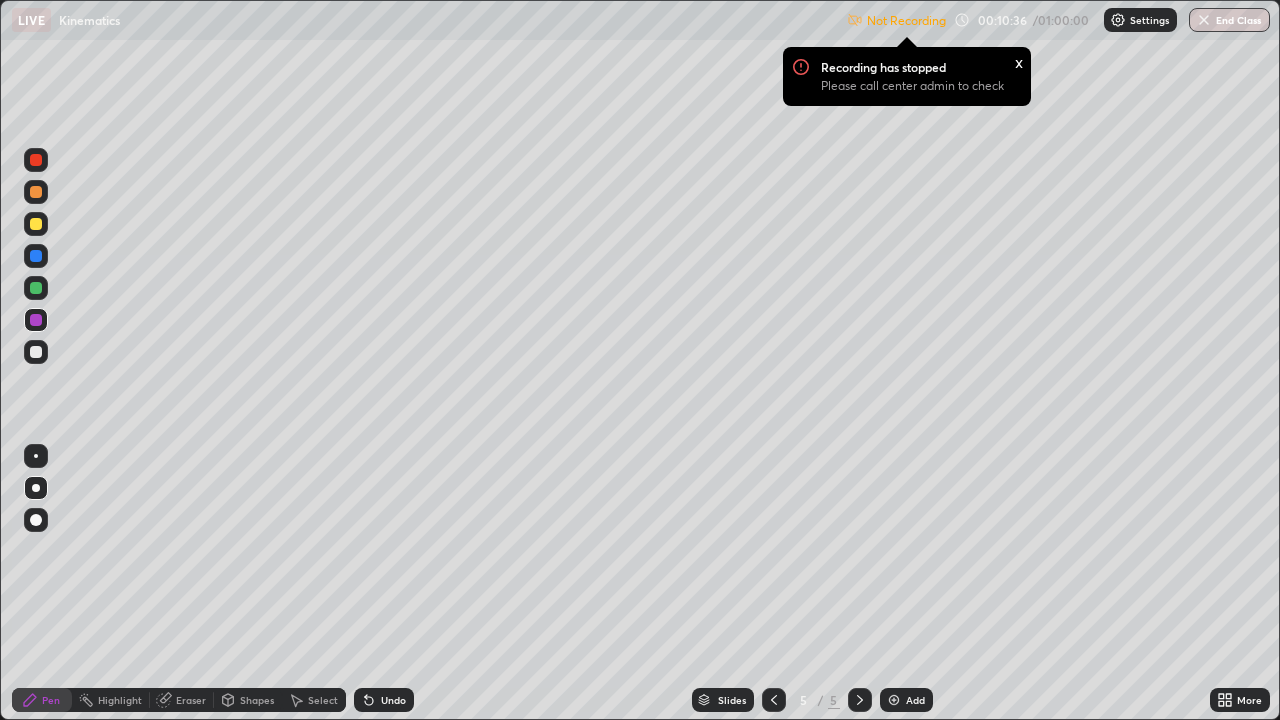 click on "Setting up your live class" at bounding box center [640, 360] 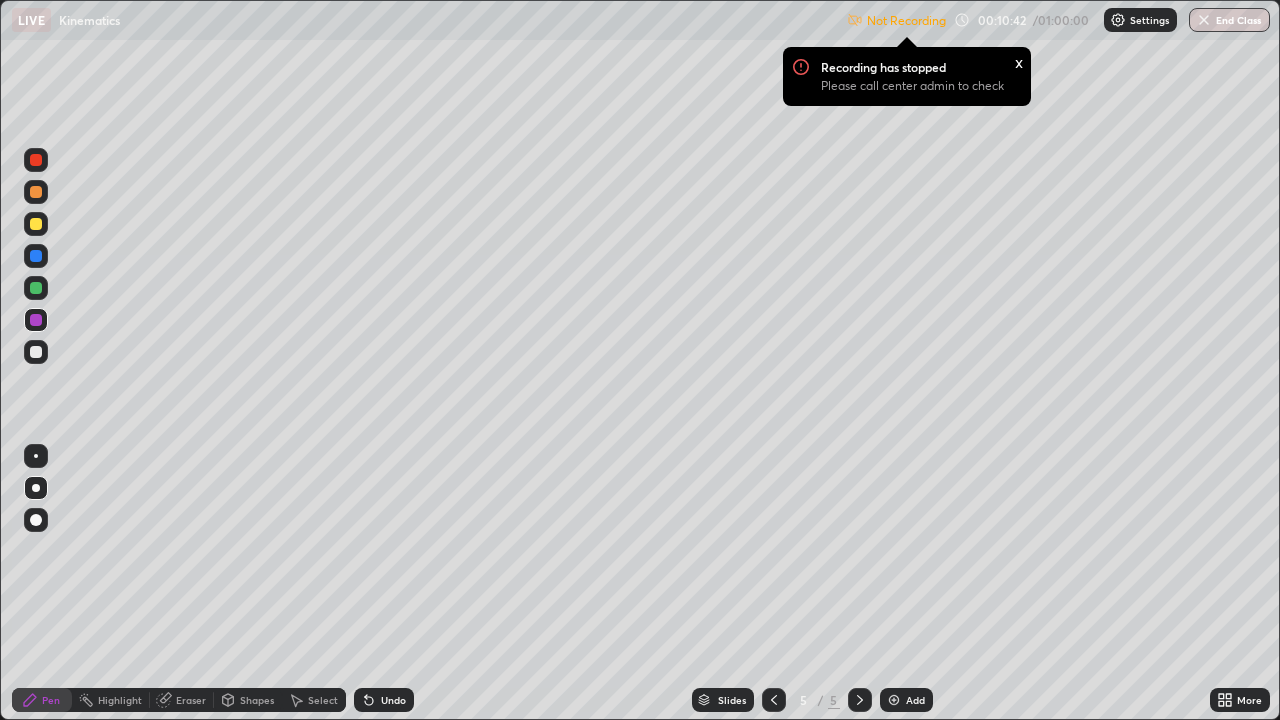 click on "Setting up your live class" at bounding box center [640, 360] 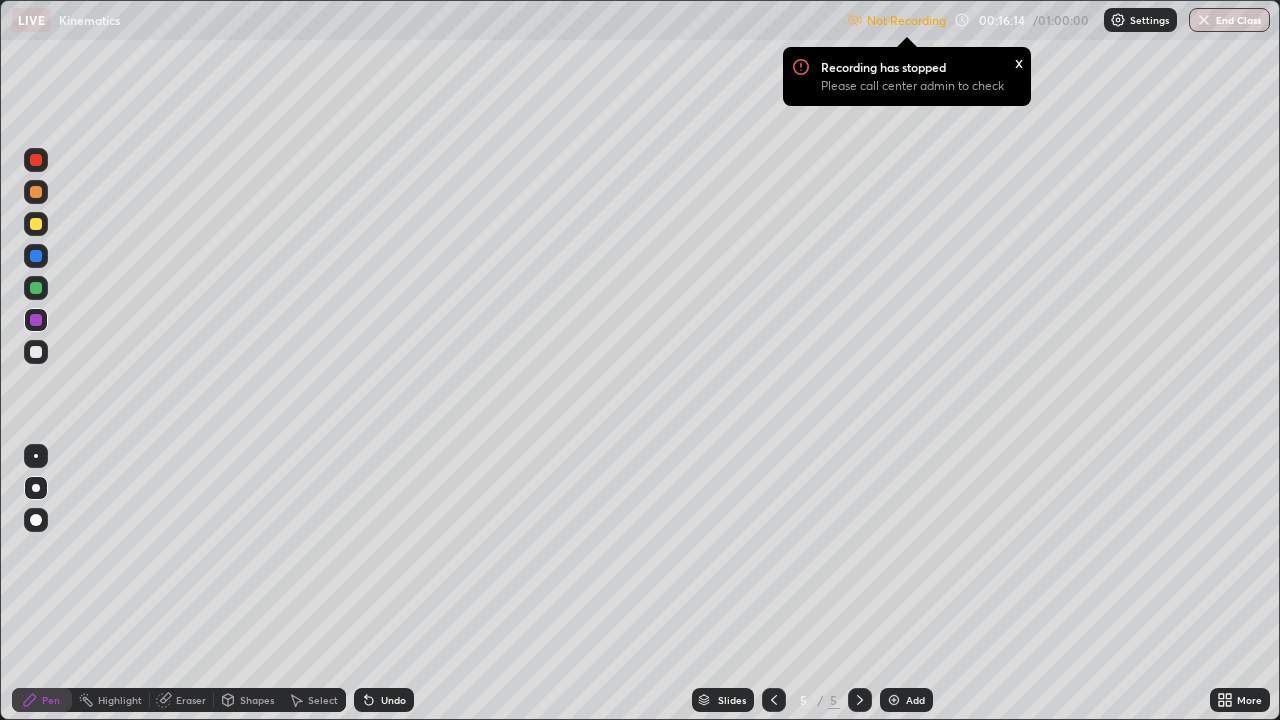 click on "Add" at bounding box center (915, 700) 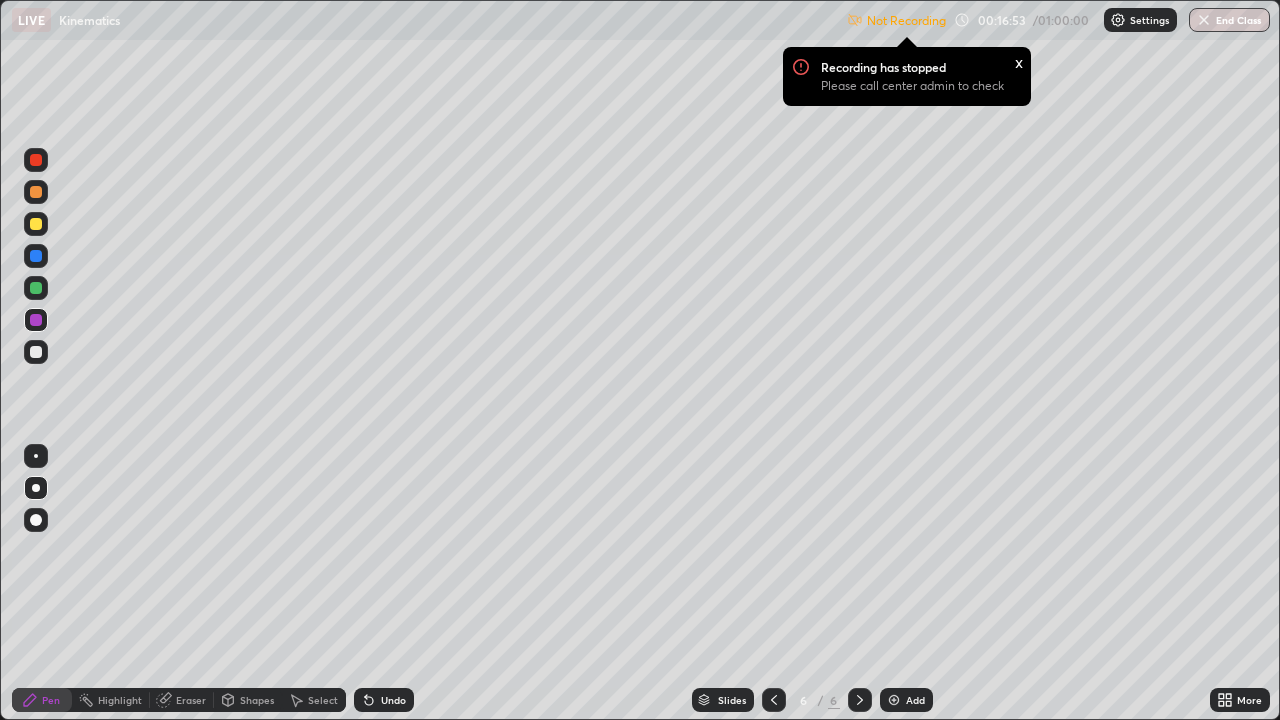 click on "Pen" at bounding box center [42, 700] 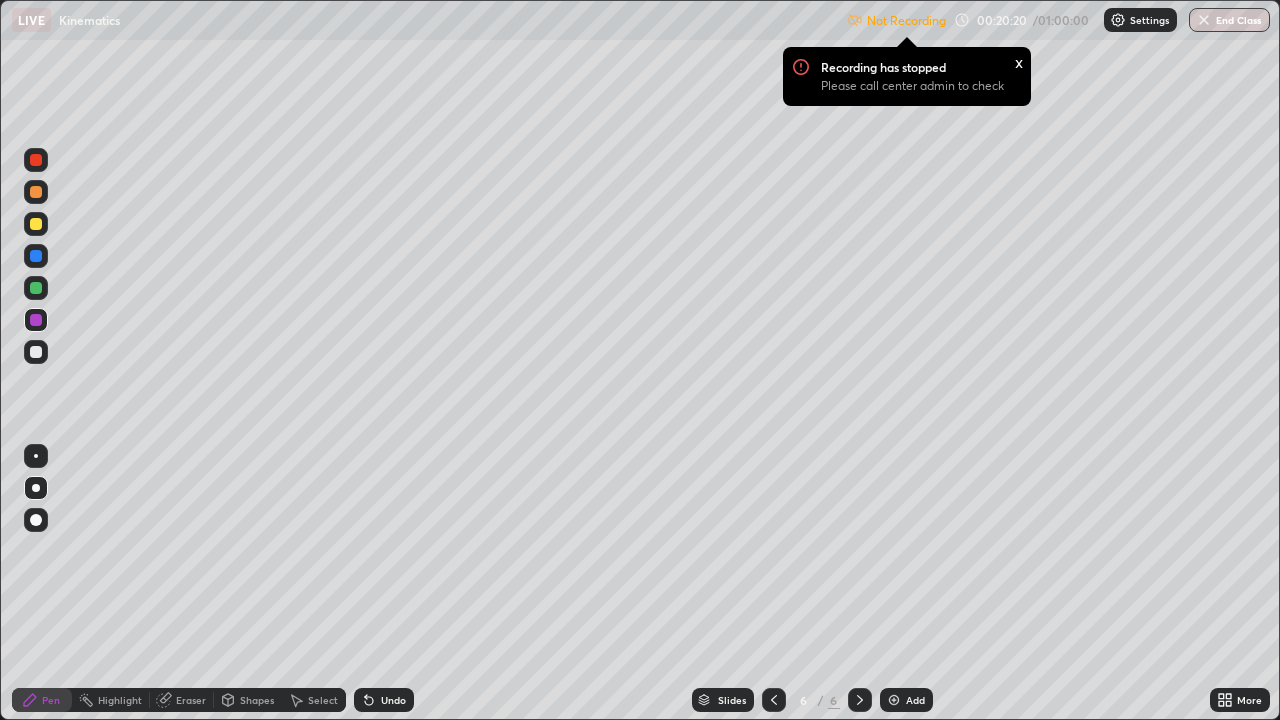 click on "Slides 6 / 6 Add" at bounding box center [812, 700] 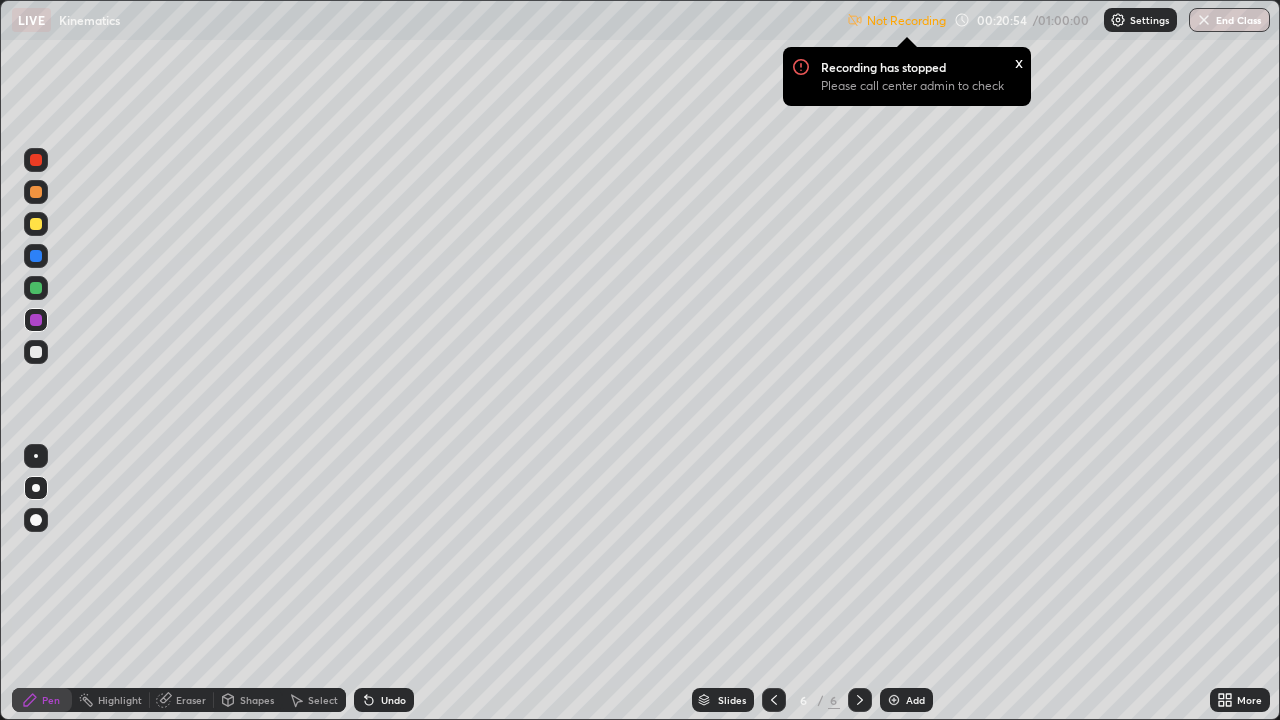 click on "Shapes" at bounding box center [248, 700] 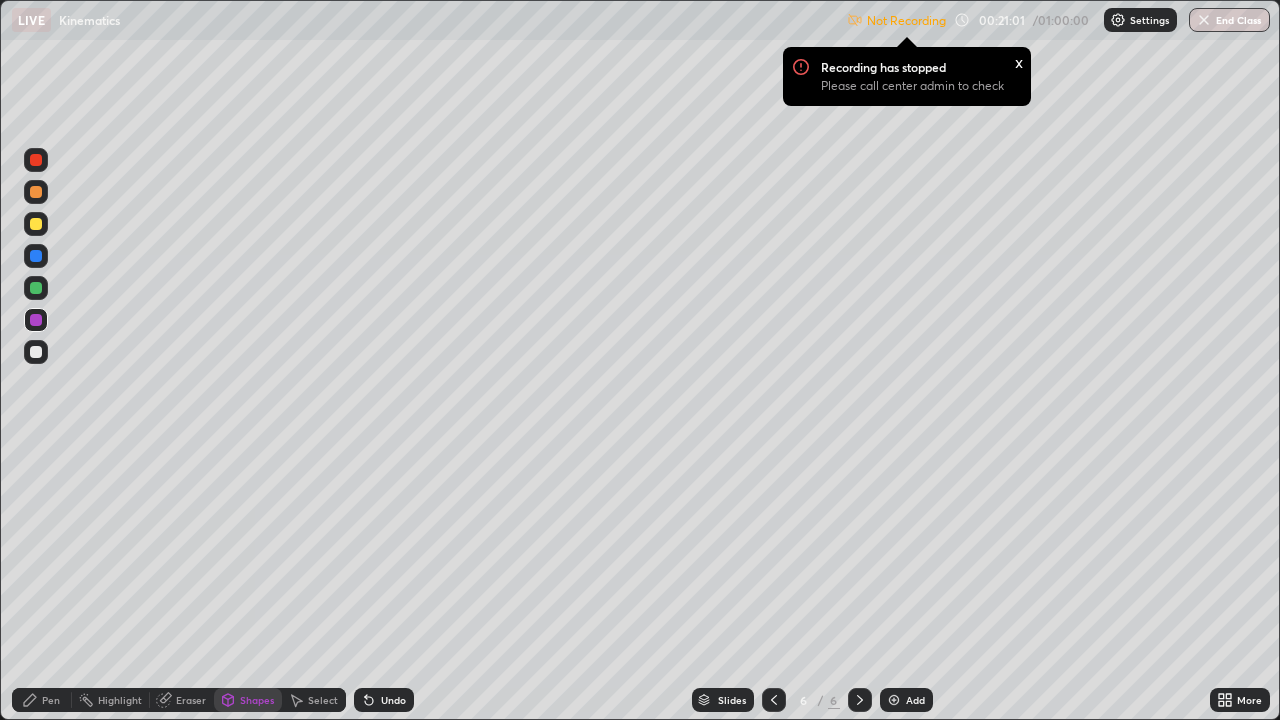 click on "Eraser" at bounding box center [191, 700] 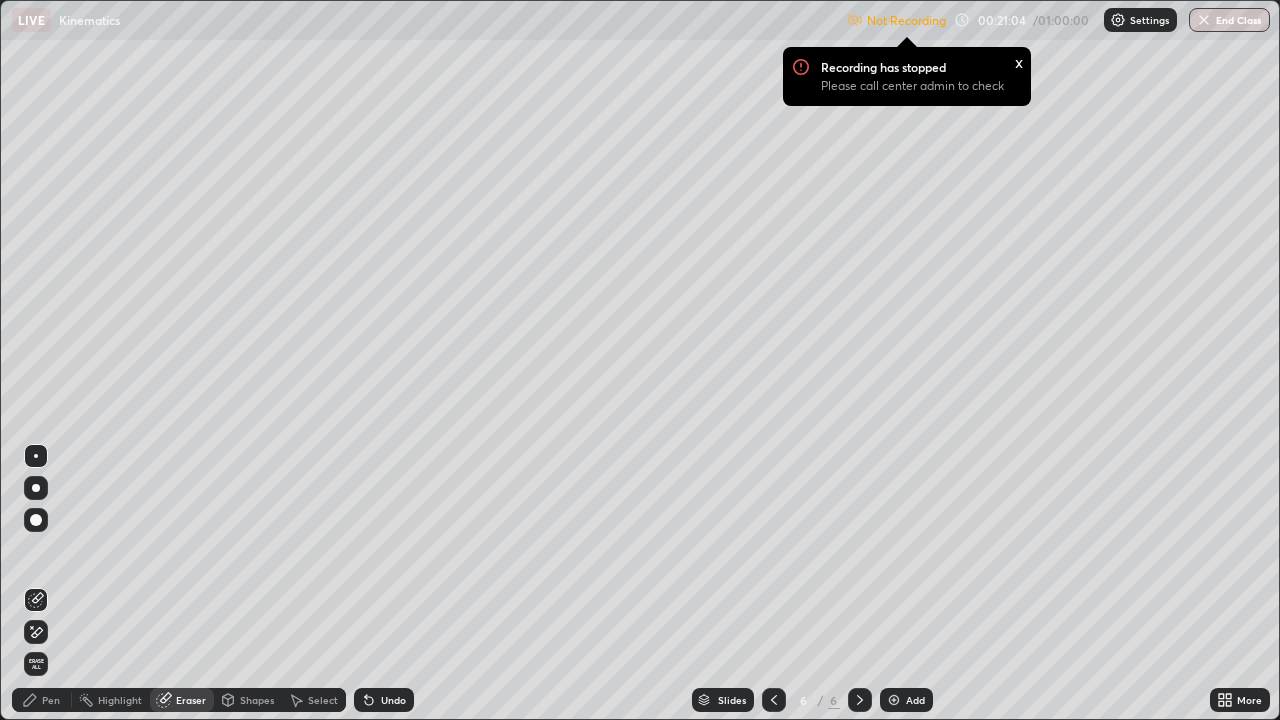 click on "Pen" at bounding box center [51, 700] 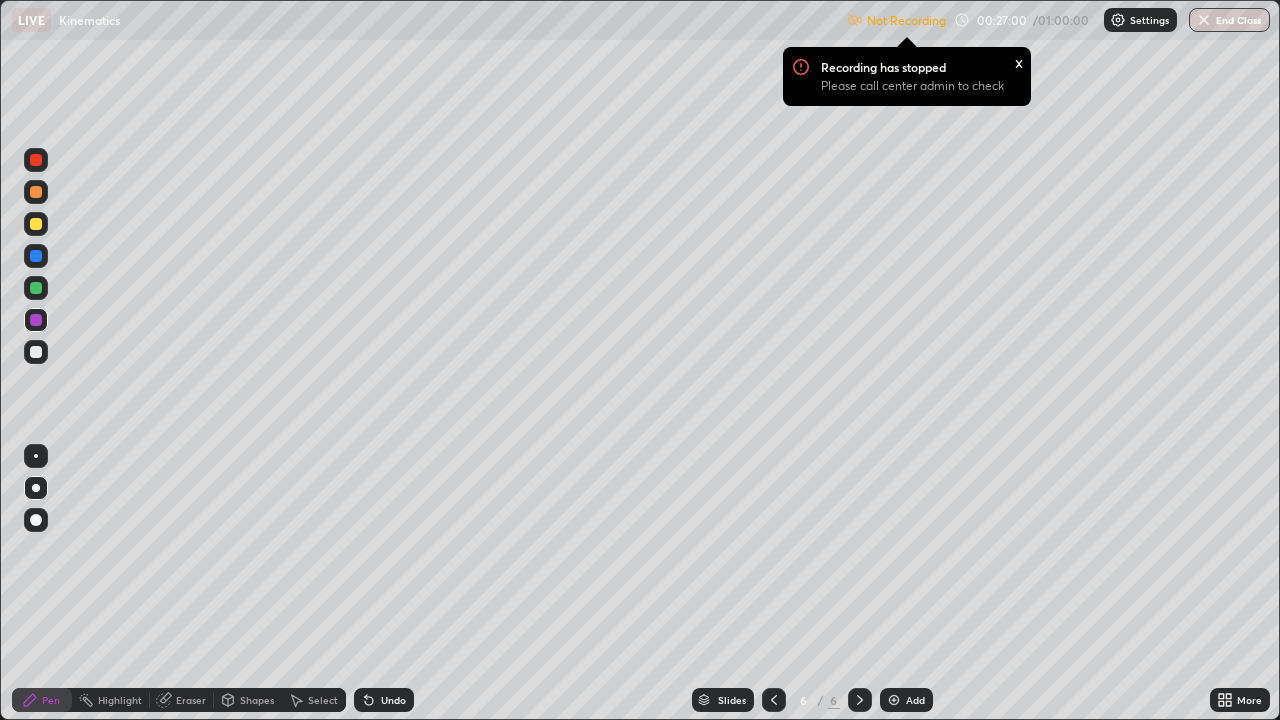 click on "Add" at bounding box center (906, 700) 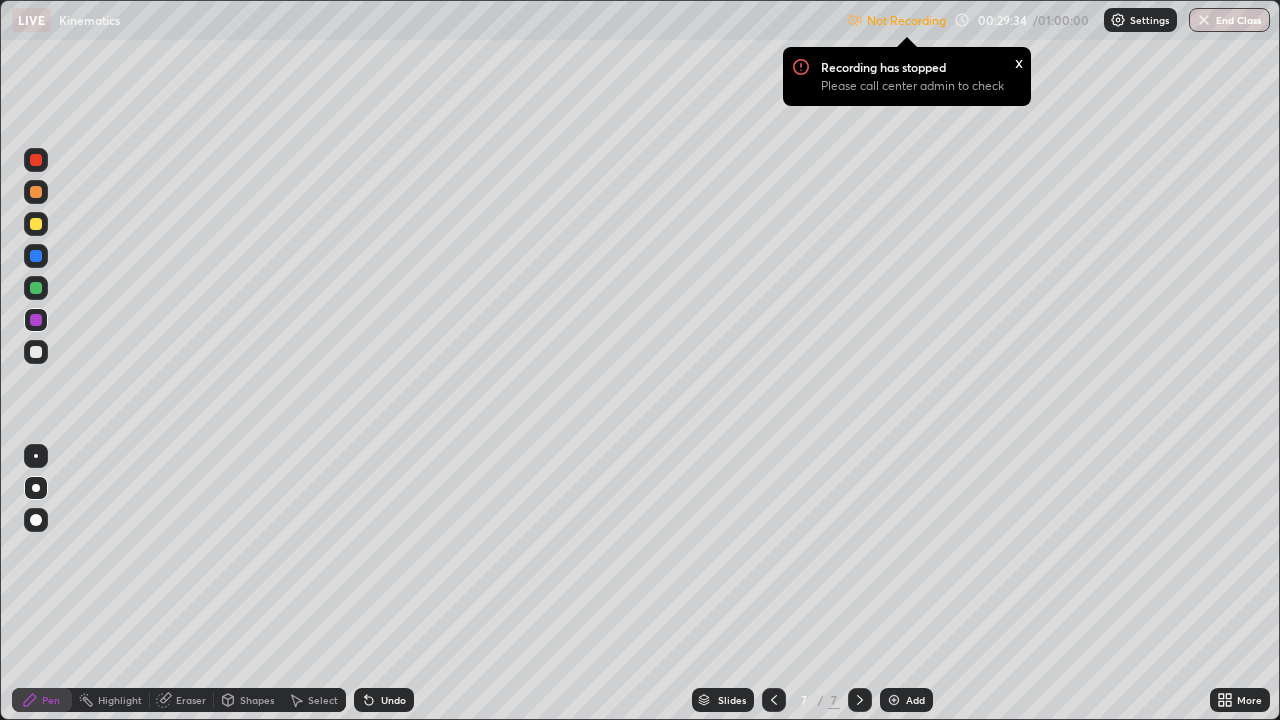 click on "Add" at bounding box center [906, 700] 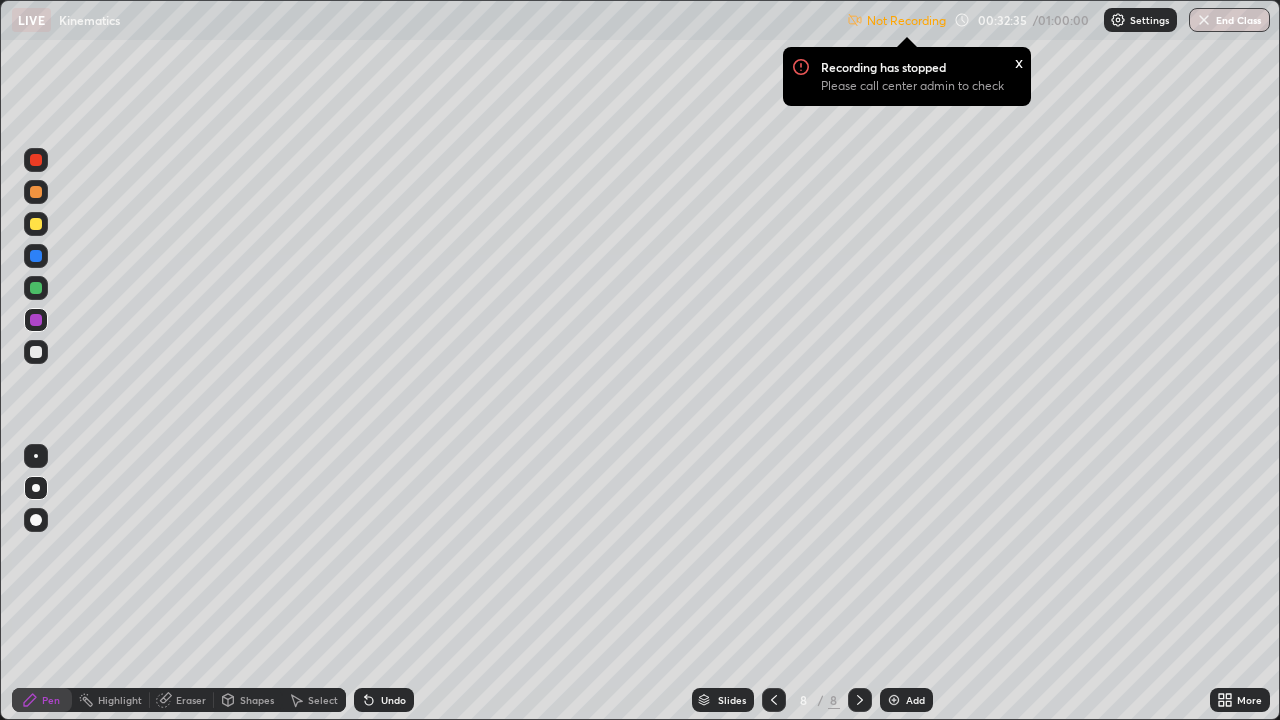 click on "Add" at bounding box center [906, 700] 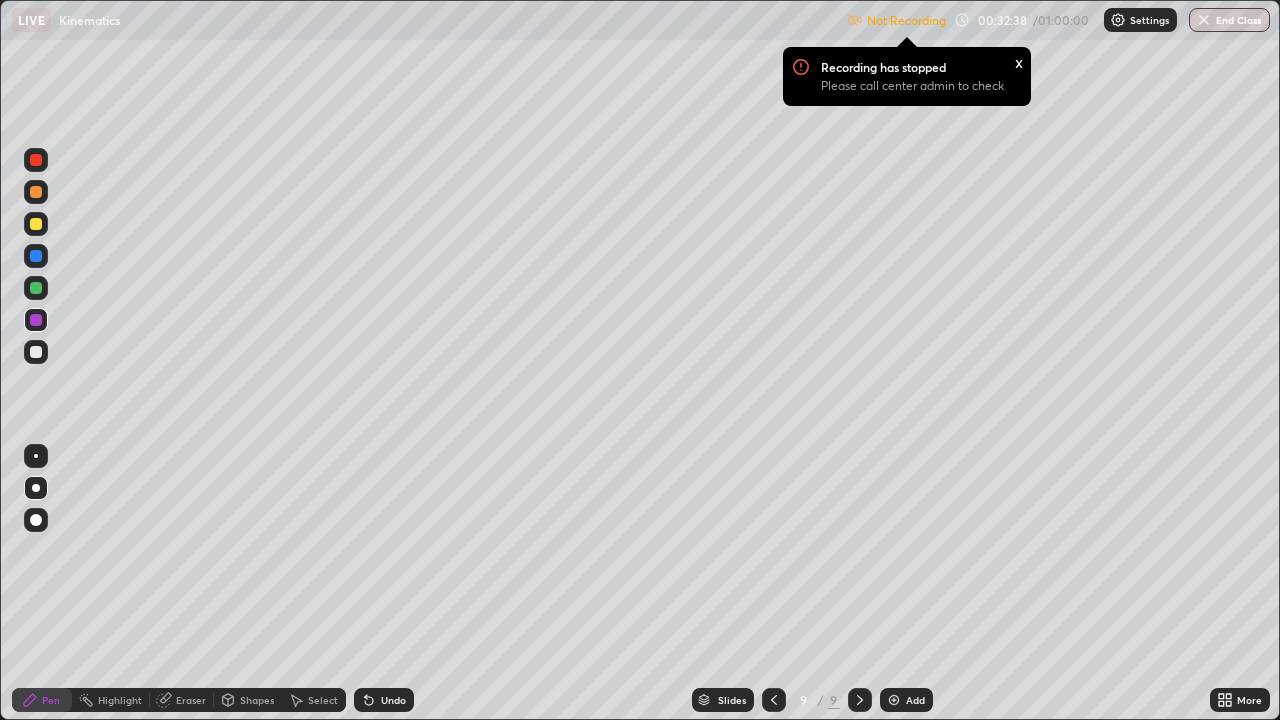 click at bounding box center [36, 352] 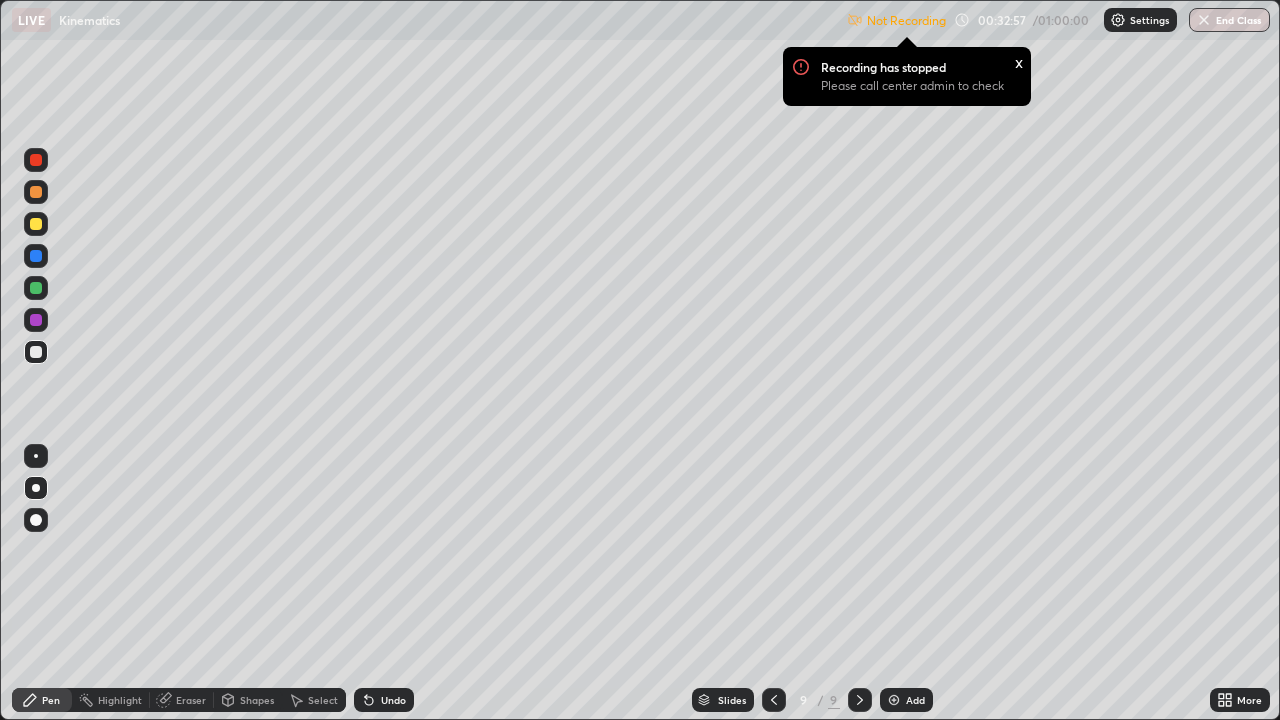 click at bounding box center [36, 288] 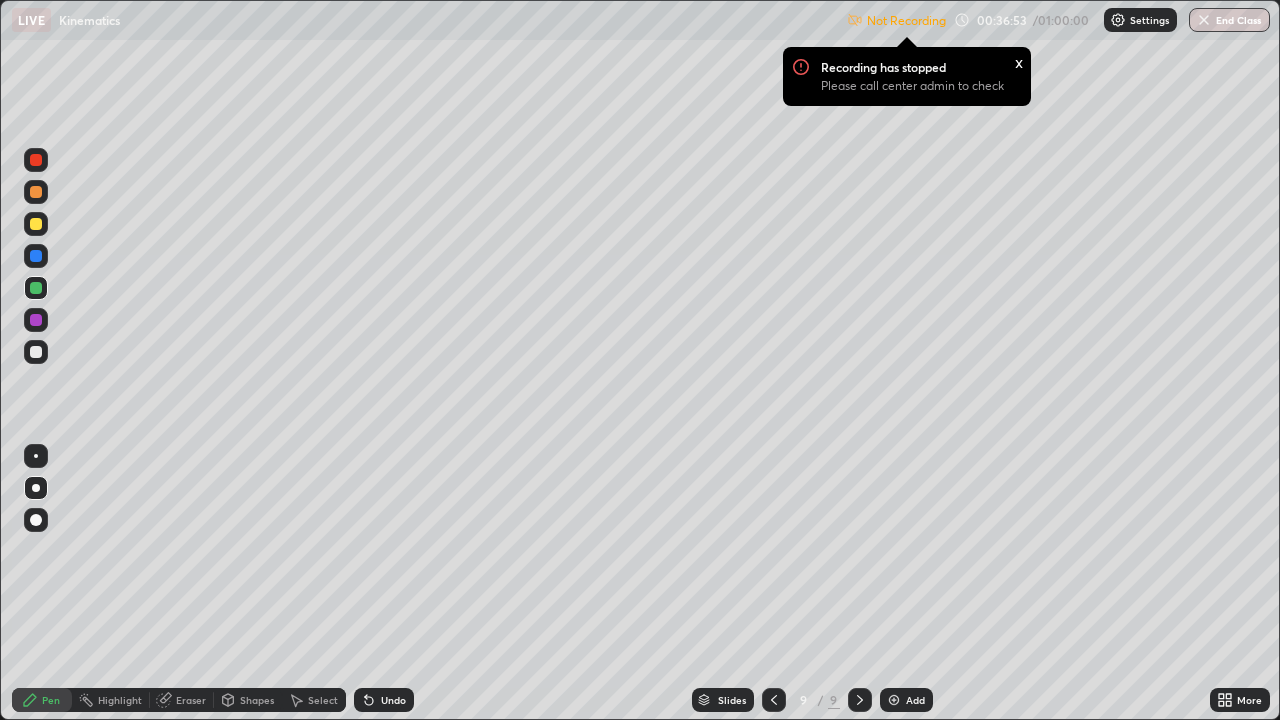 click on "Add" at bounding box center (906, 700) 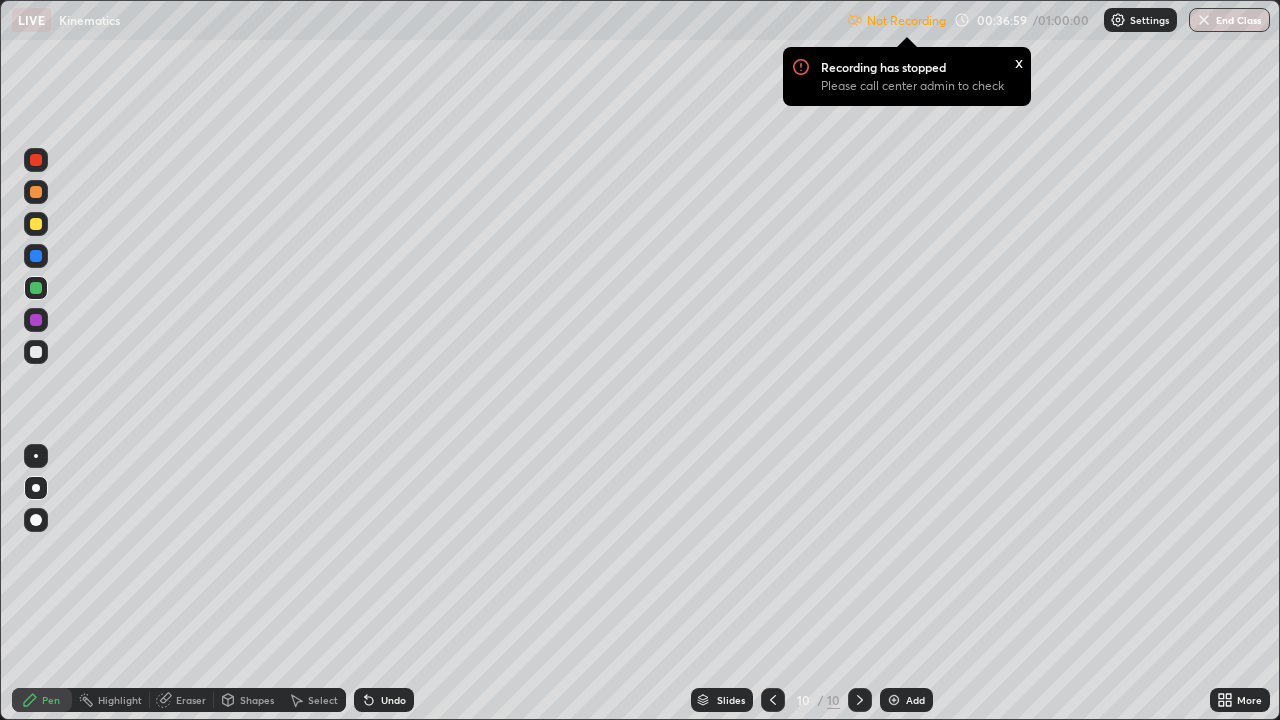 click at bounding box center (36, 256) 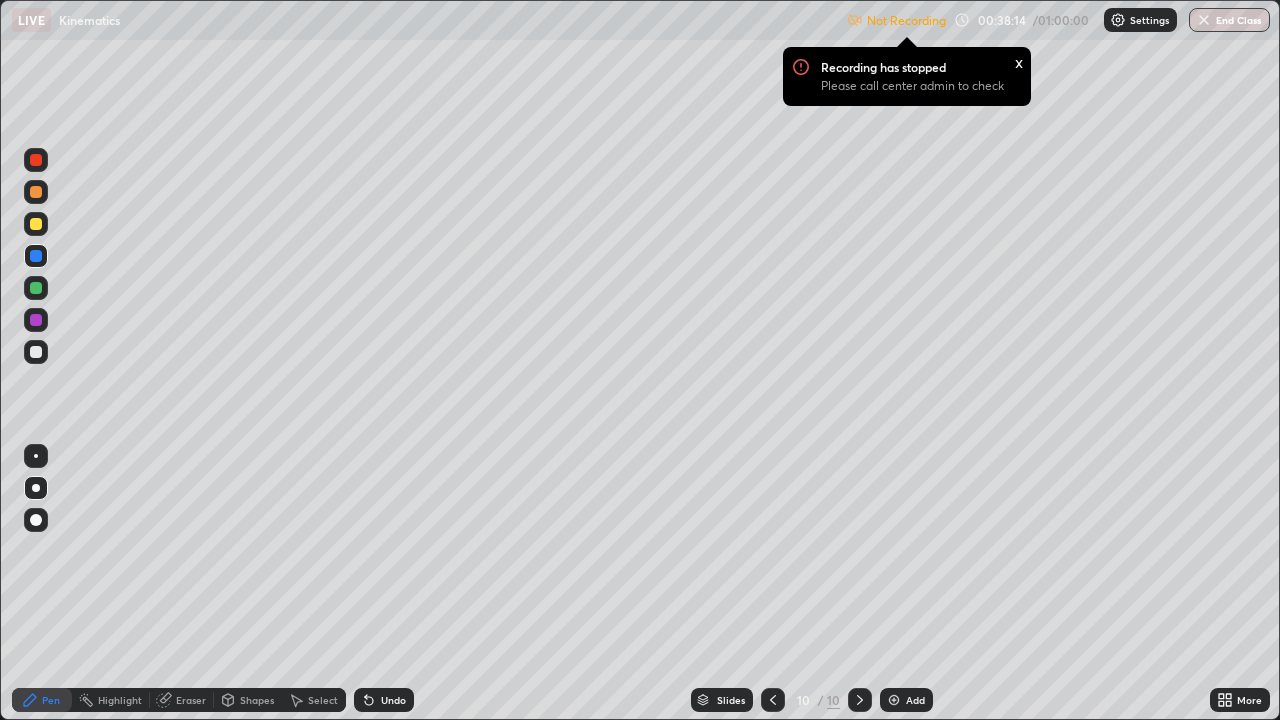 click at bounding box center [36, 224] 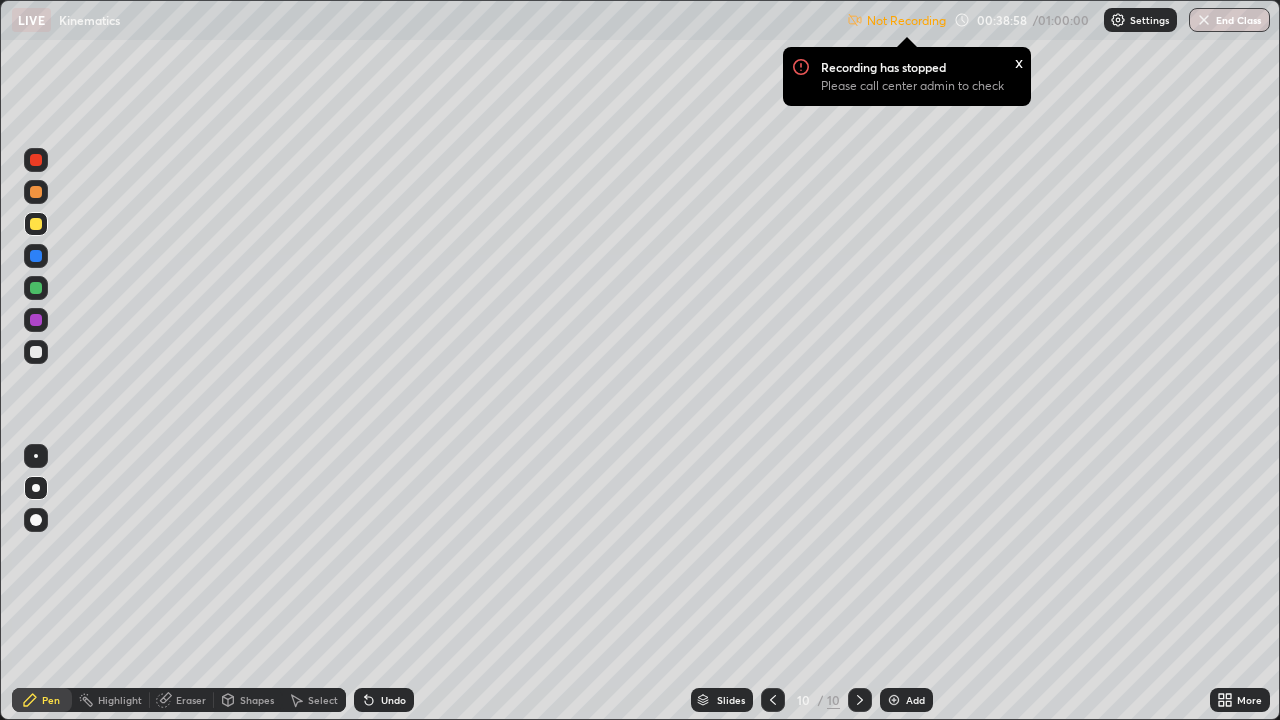 click on "Undo" at bounding box center (380, 700) 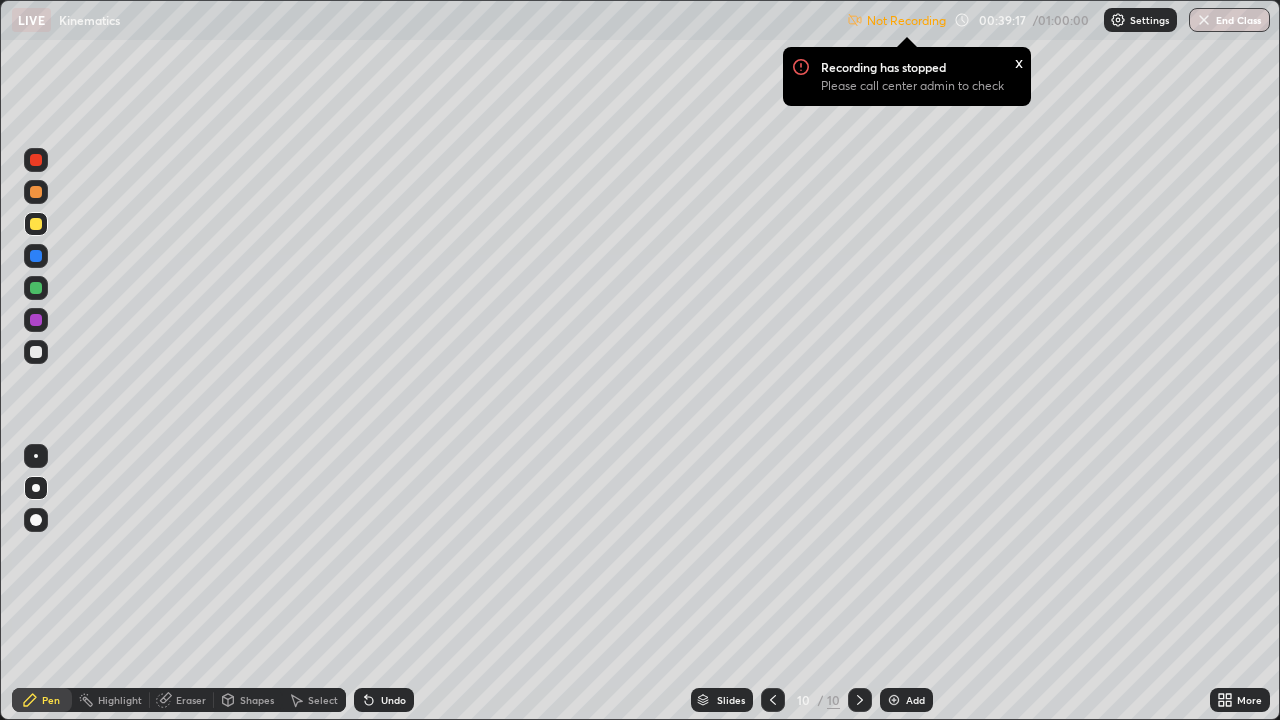 click on "Undo" at bounding box center (380, 700) 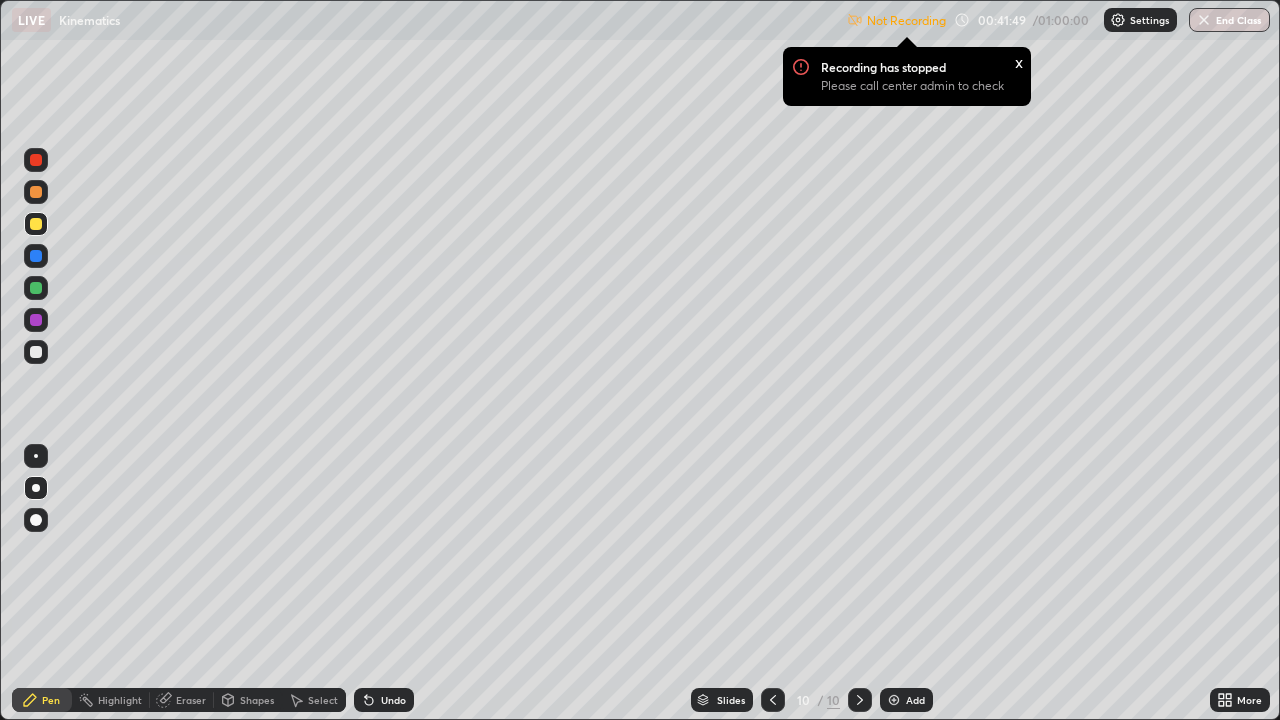 click on "Eraser" at bounding box center [191, 700] 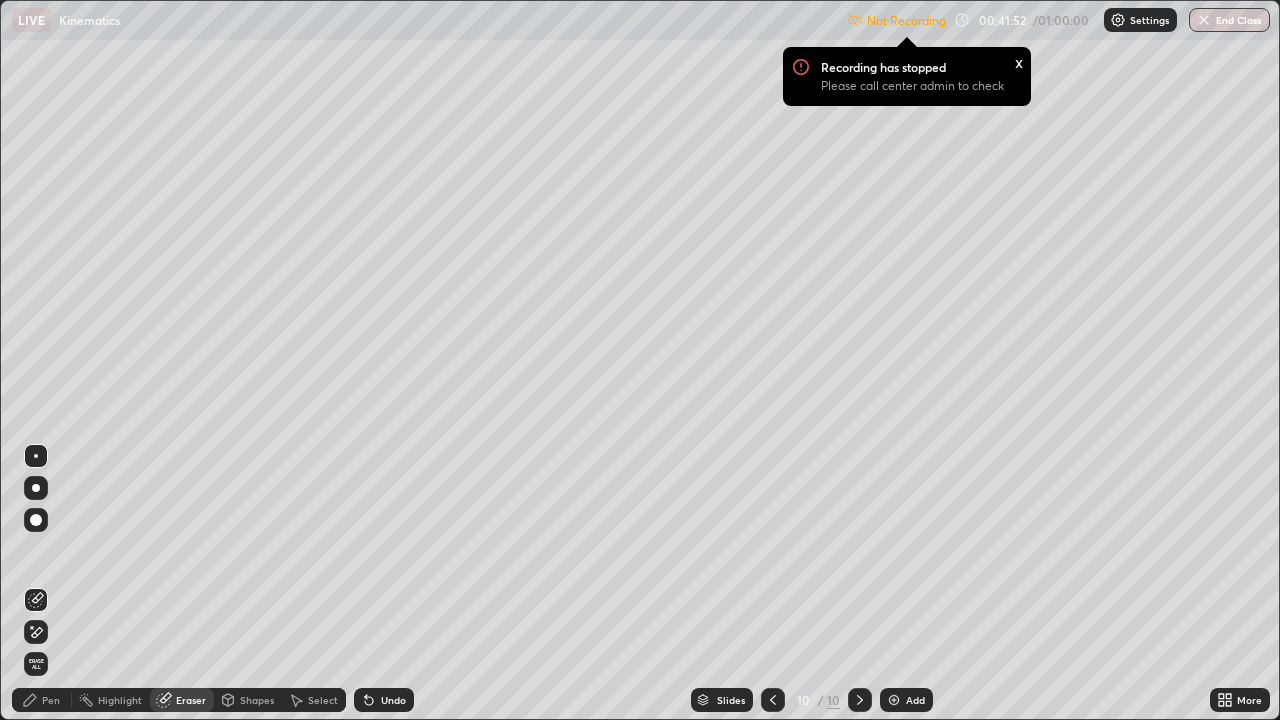 click on "Pen" at bounding box center [51, 700] 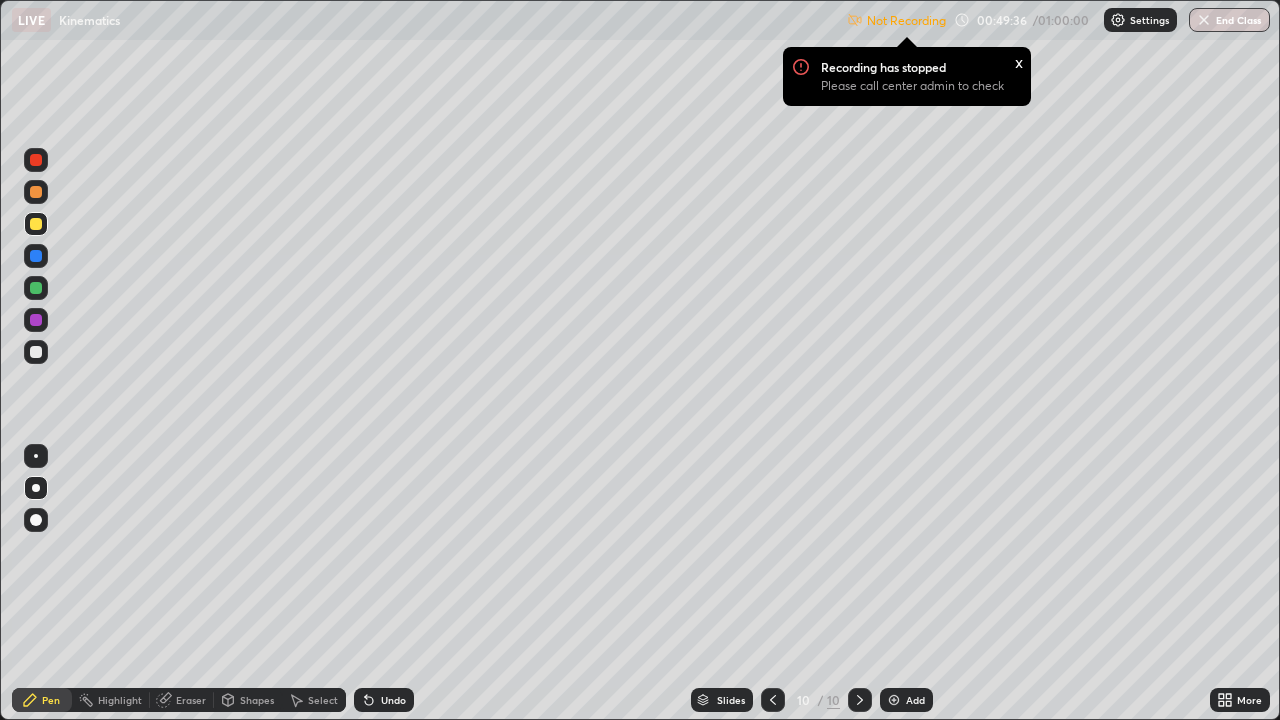 click on "End Class" at bounding box center [1229, 20] 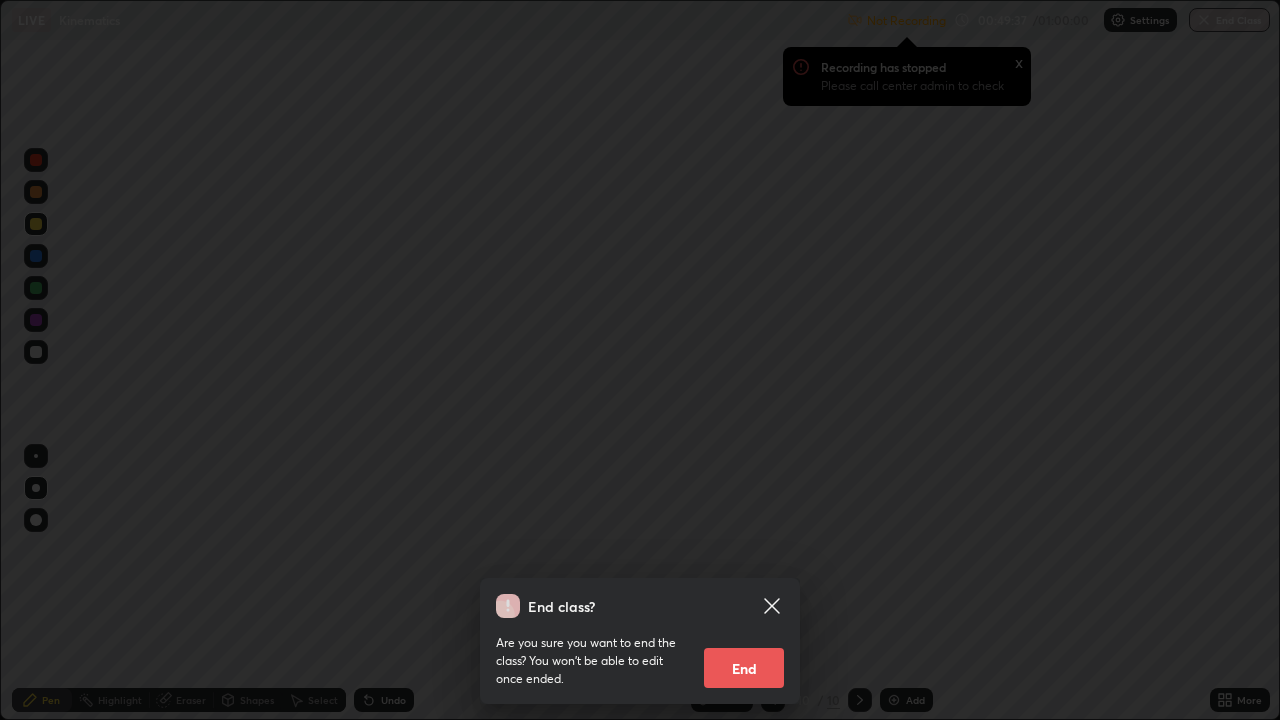 click on "End" at bounding box center [744, 668] 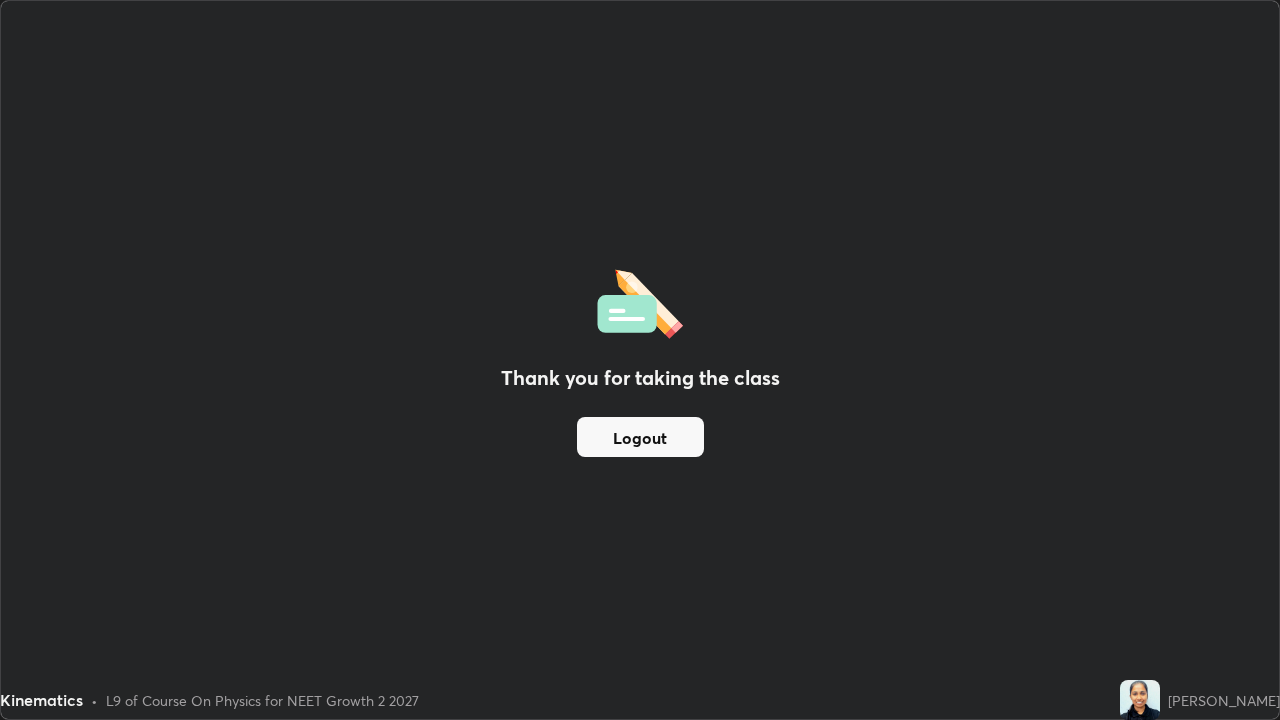 click on "Logout" at bounding box center (640, 437) 